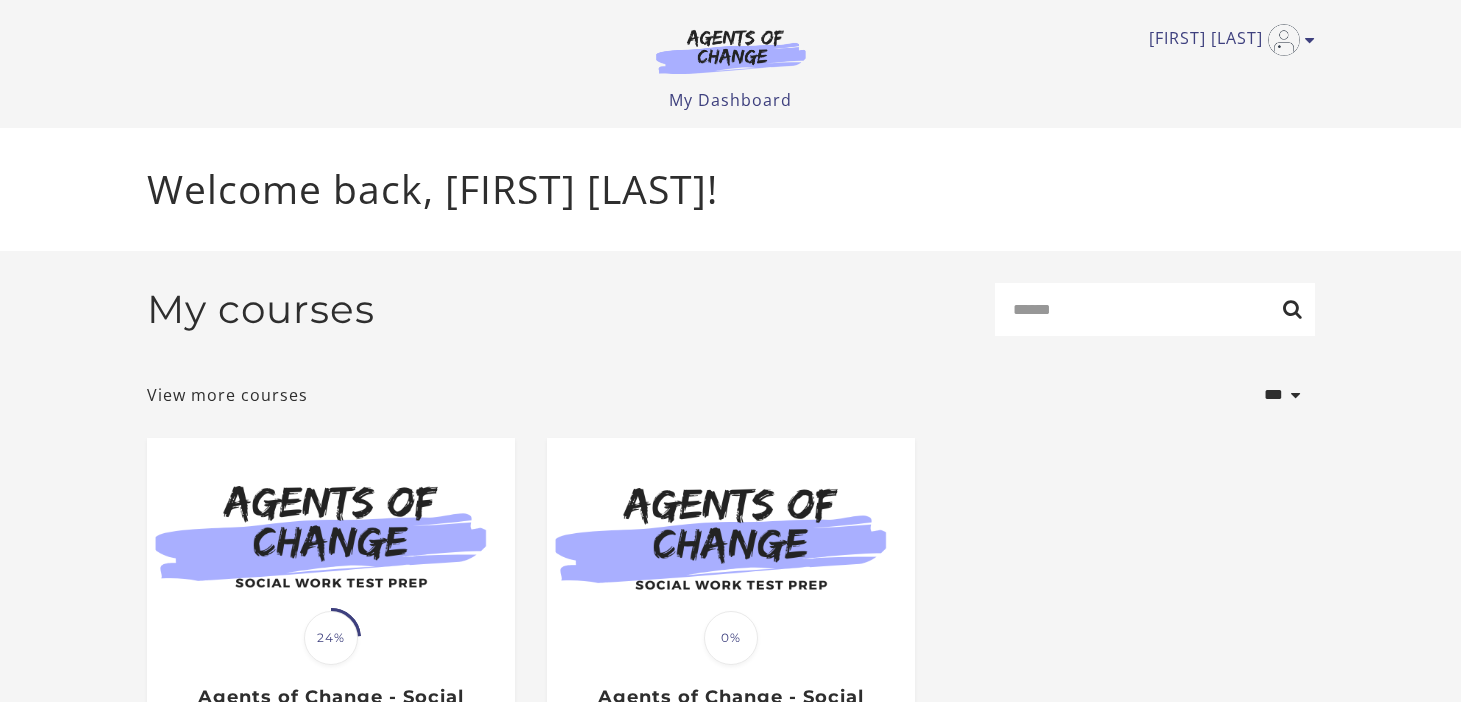 scroll, scrollTop: 0, scrollLeft: 0, axis: both 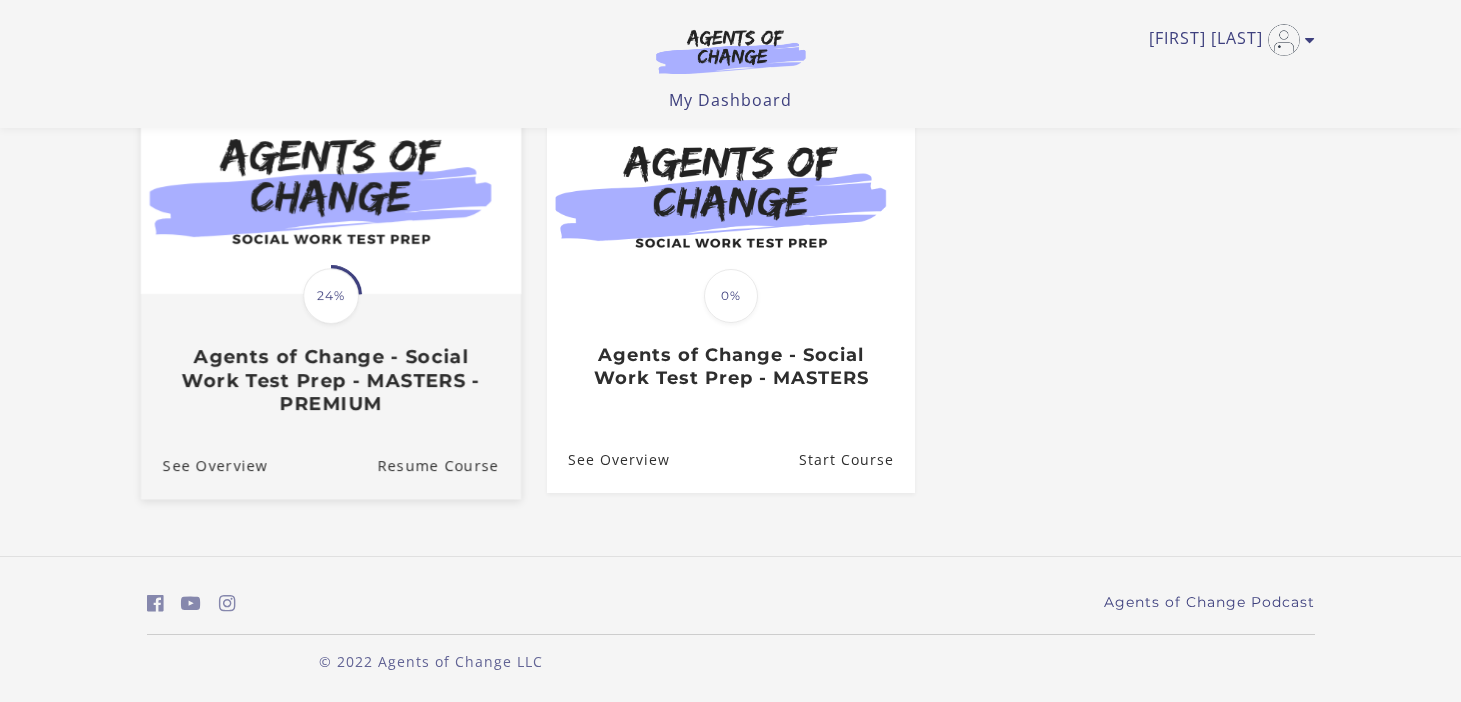 click on "Agents of Change - Social Work Test Prep - MASTERS - PREMIUM" at bounding box center [330, 380] 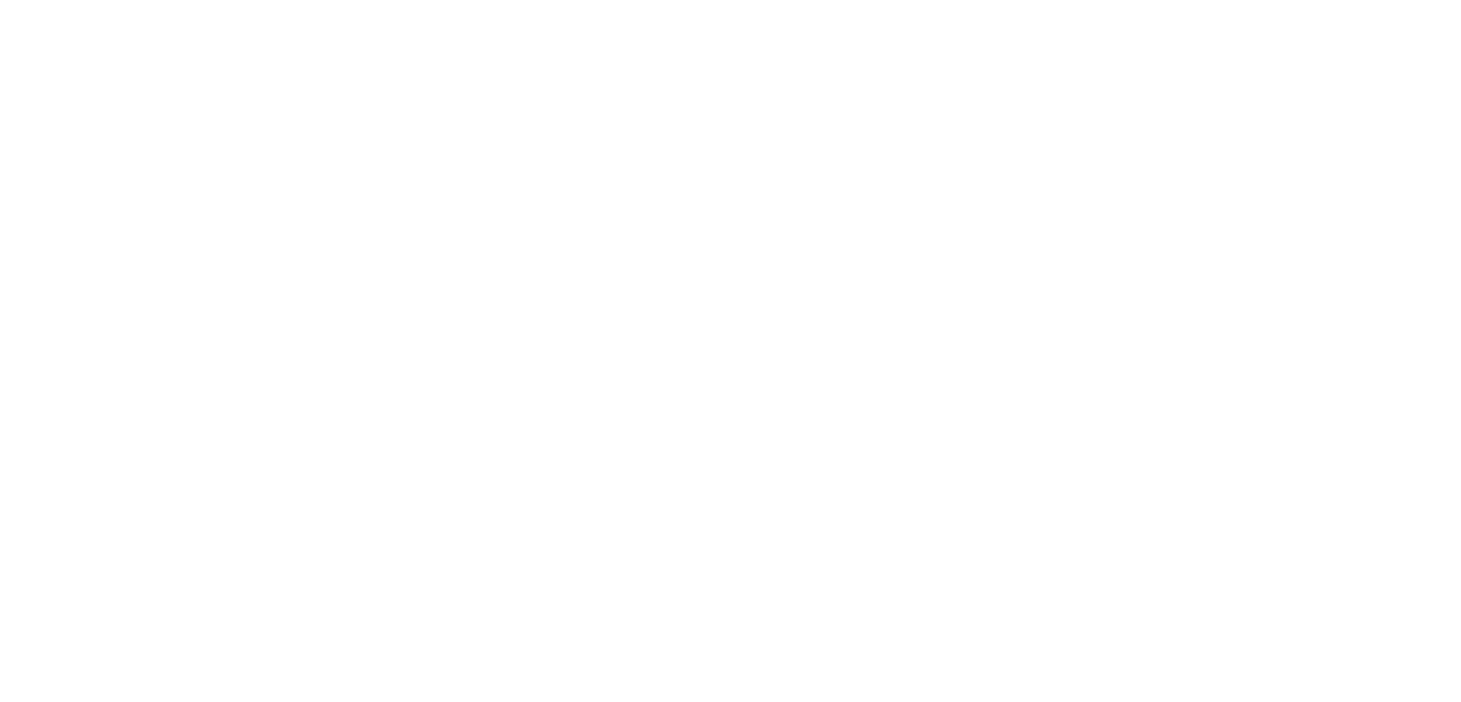 scroll, scrollTop: 0, scrollLeft: 0, axis: both 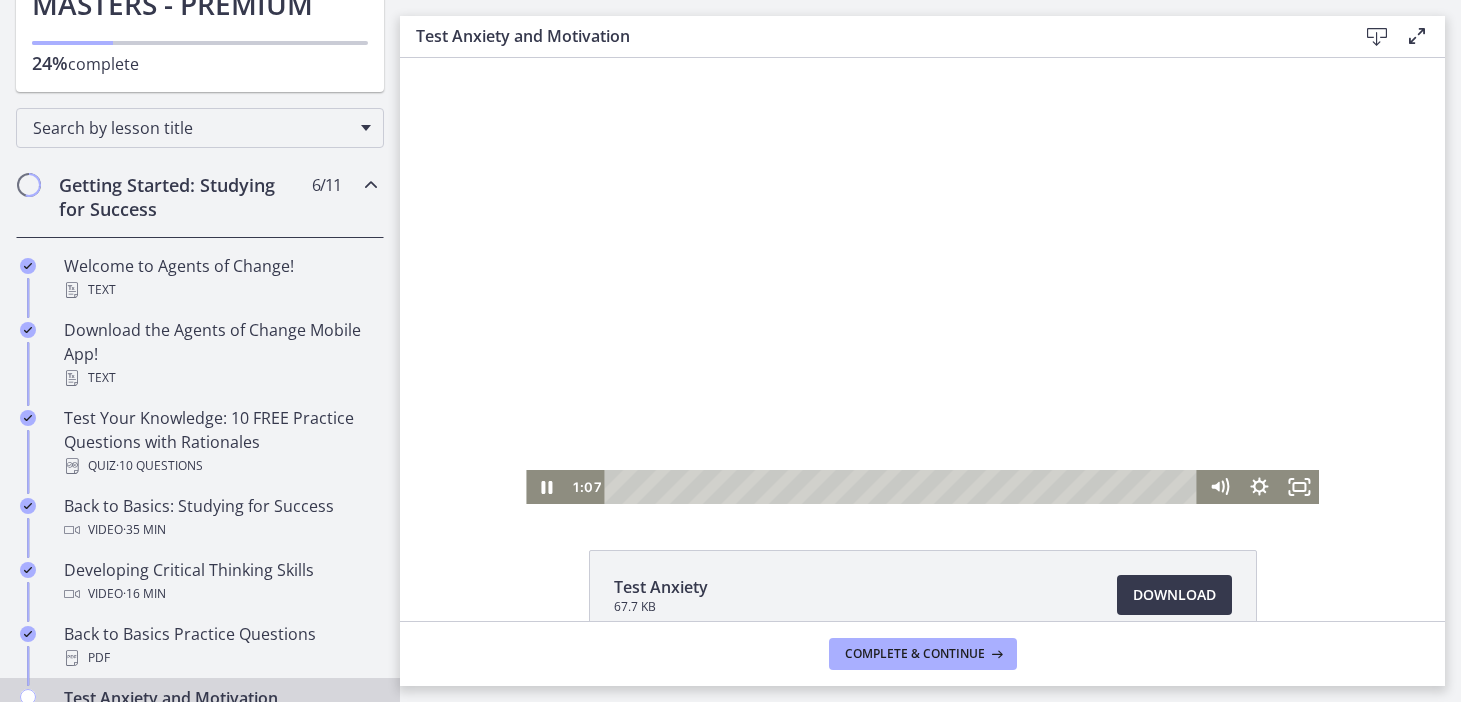 click at bounding box center (922, 281) 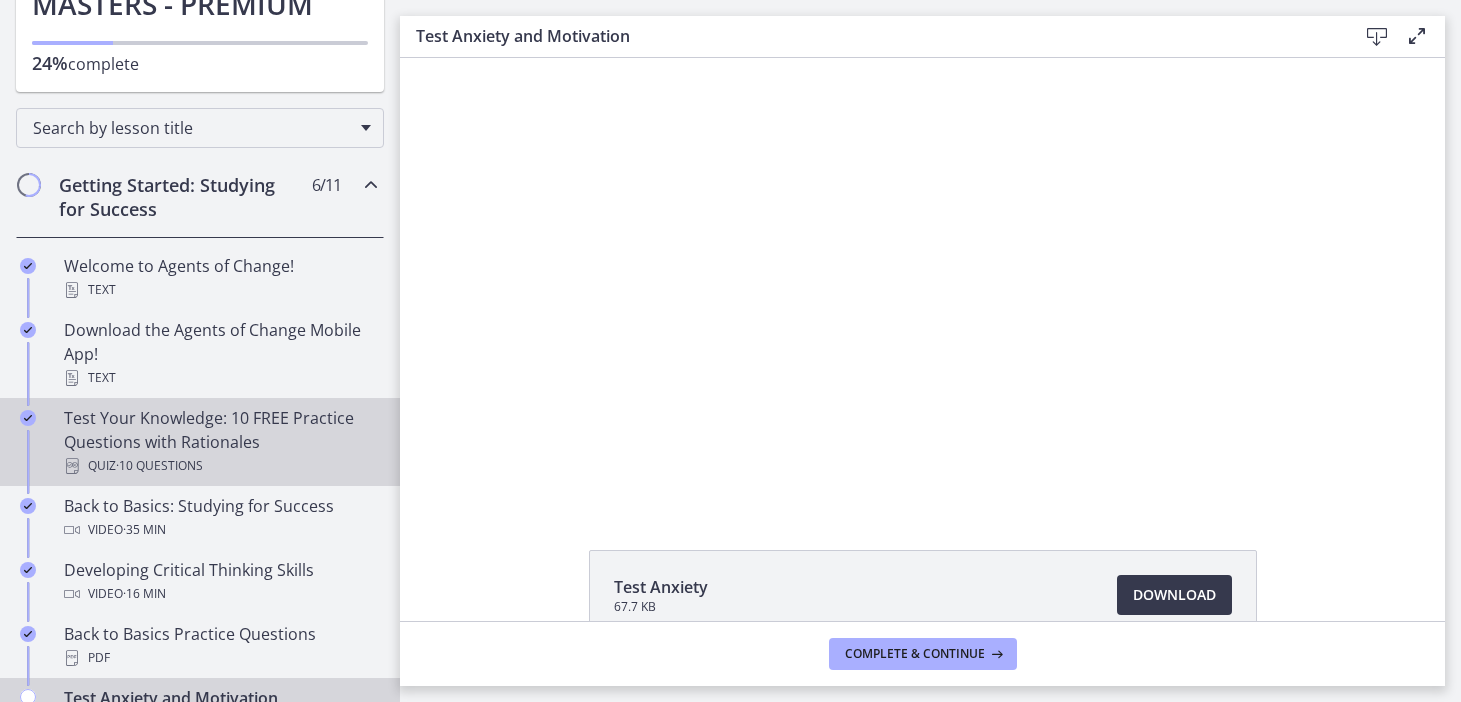 click on "Test Your Knowledge: 10 FREE Practice Questions with Rationales
Quiz
·  10 Questions" at bounding box center (220, 442) 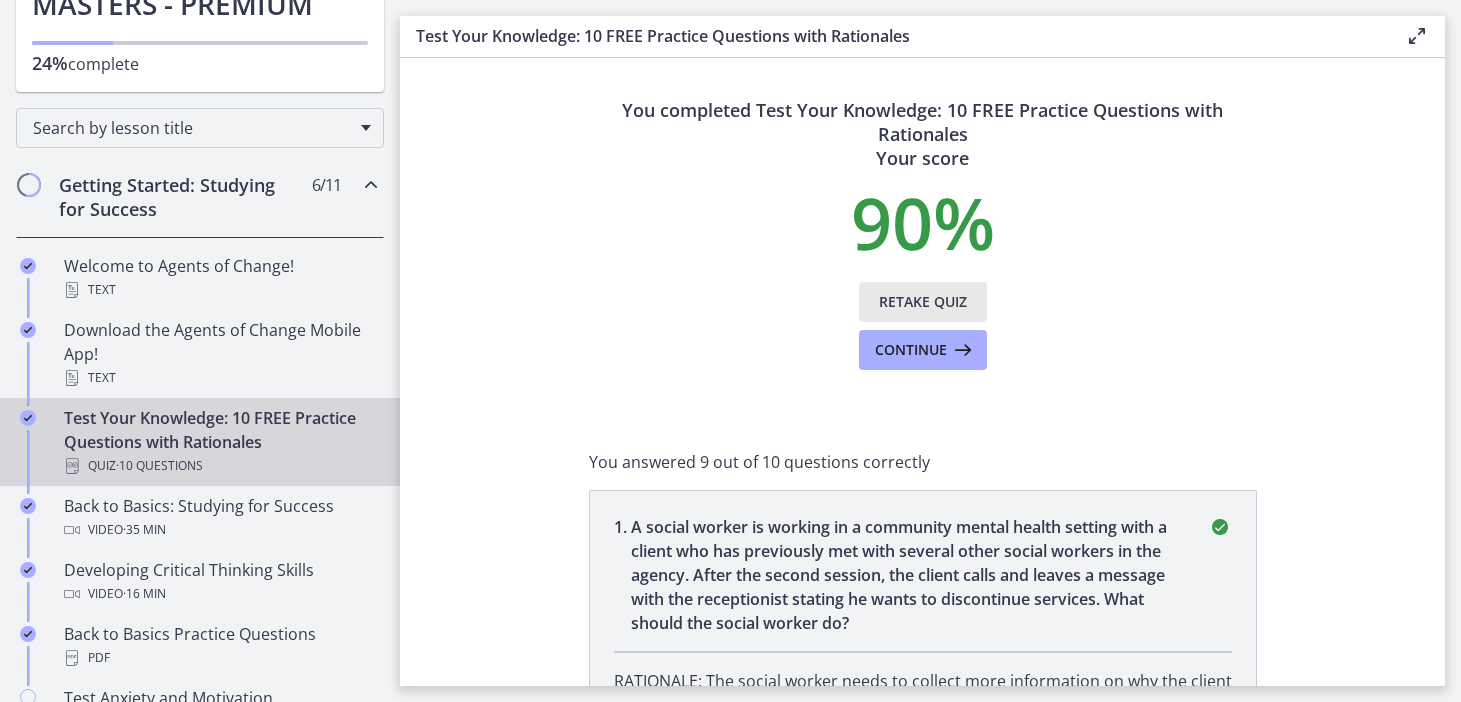 click on "Retake Quiz" at bounding box center (923, 302) 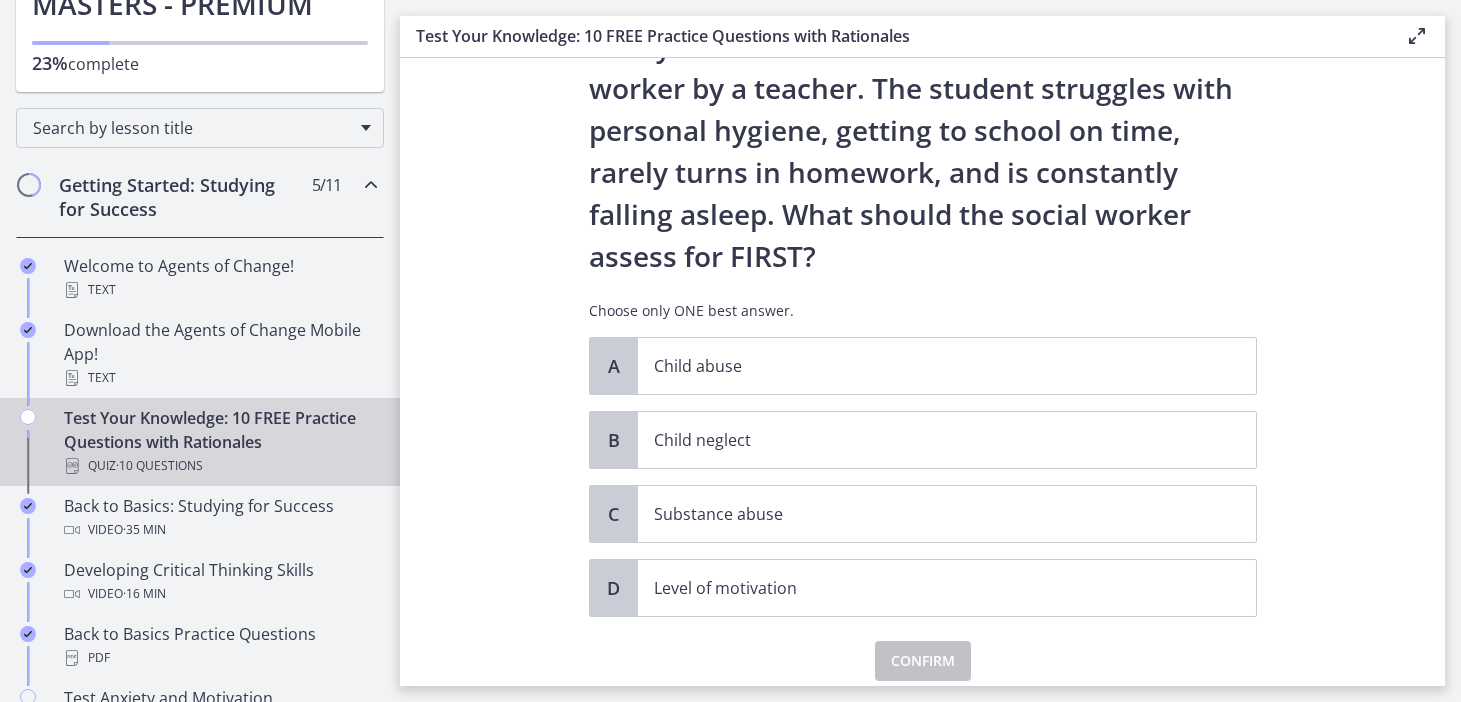 scroll, scrollTop: 99, scrollLeft: 0, axis: vertical 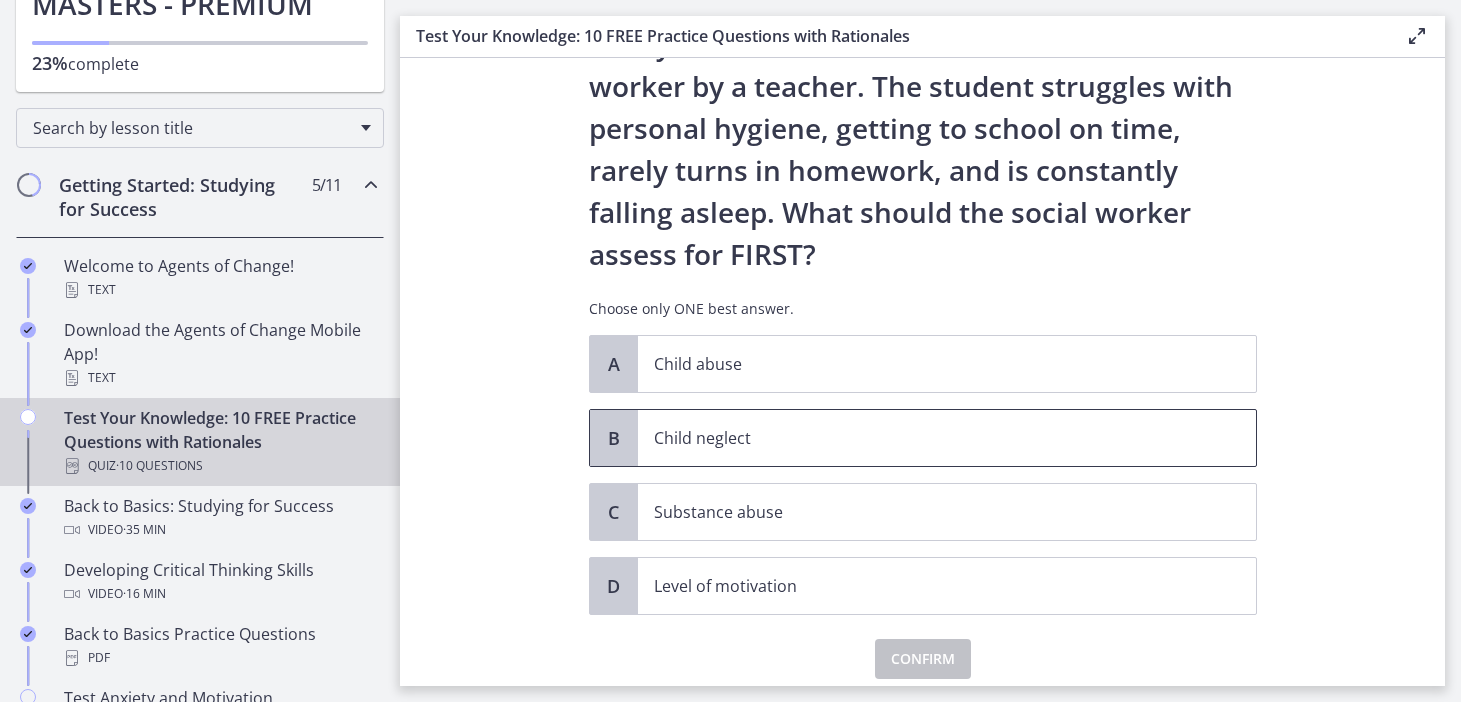 click on "Child neglect" at bounding box center [927, 438] 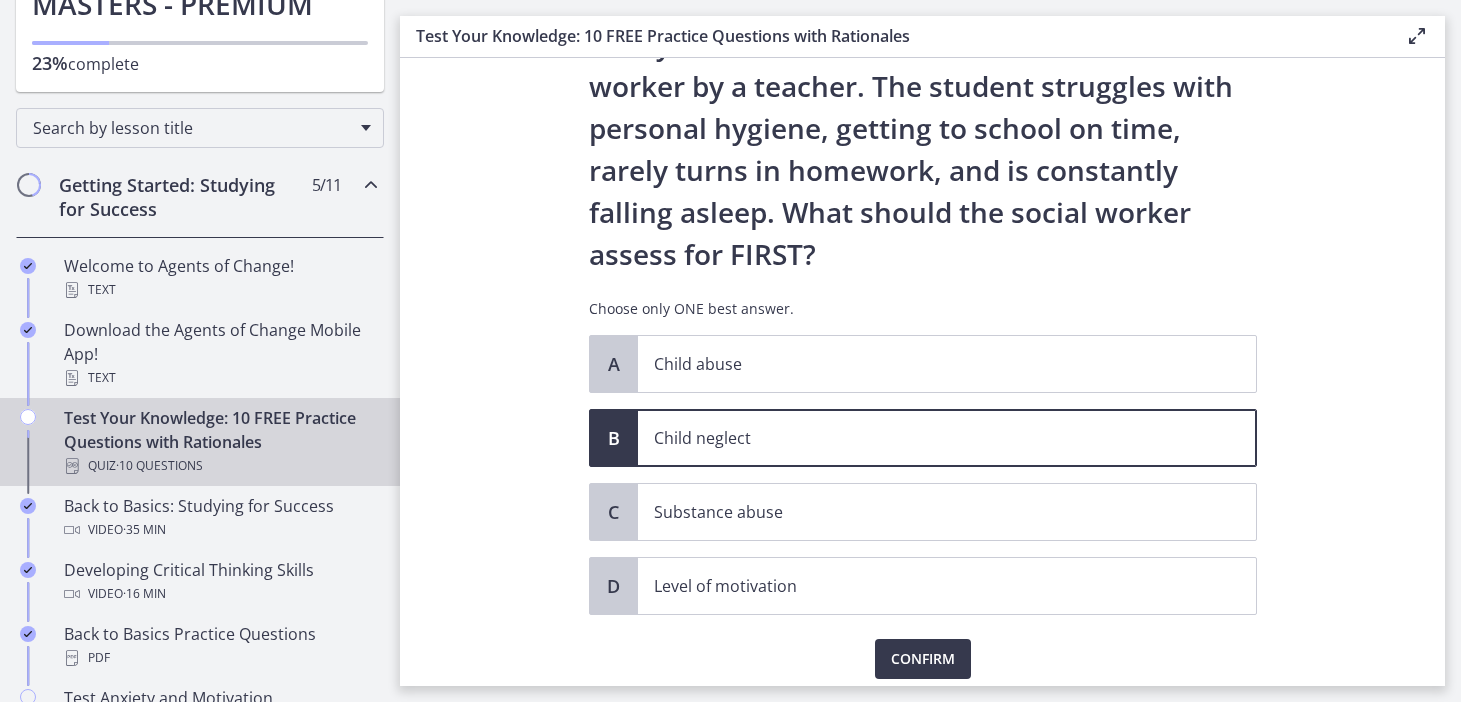 scroll, scrollTop: 98, scrollLeft: 0, axis: vertical 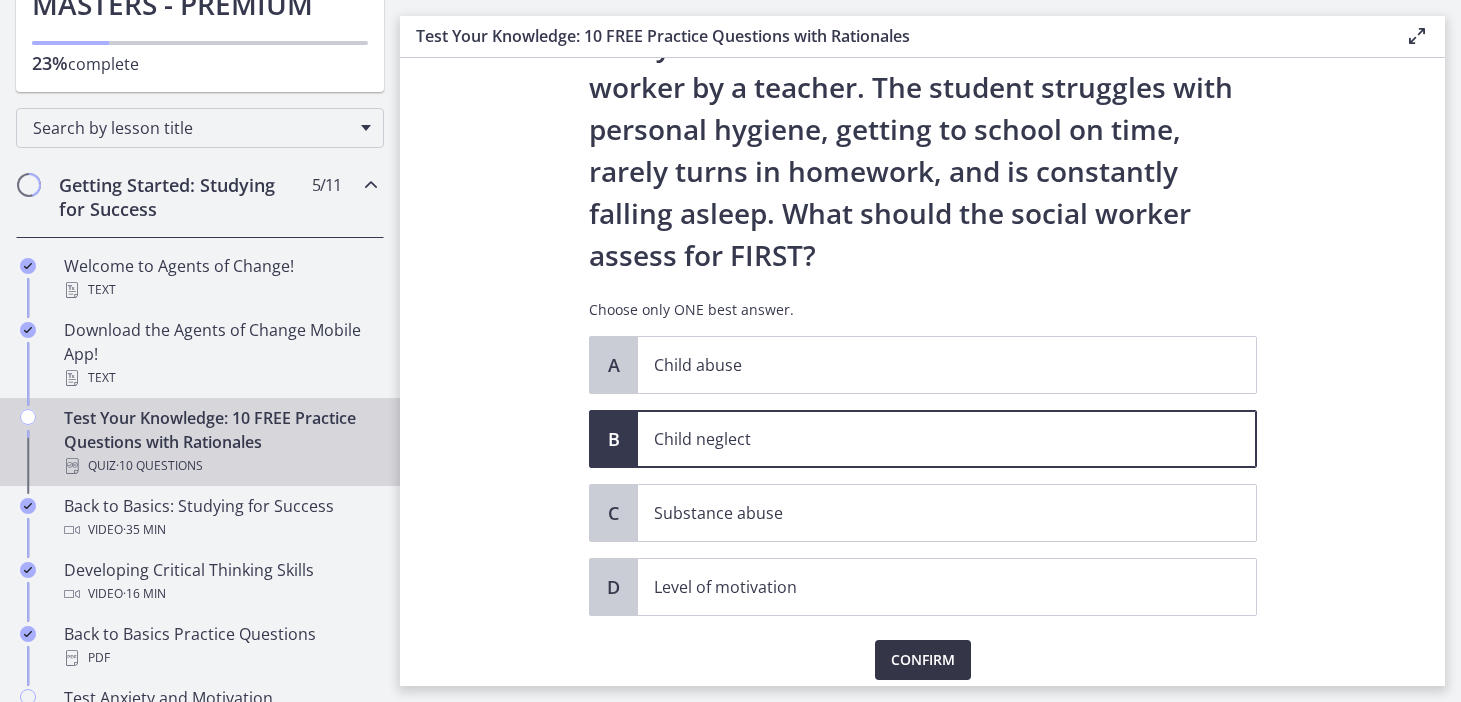 click on "Confirm" at bounding box center [923, 660] 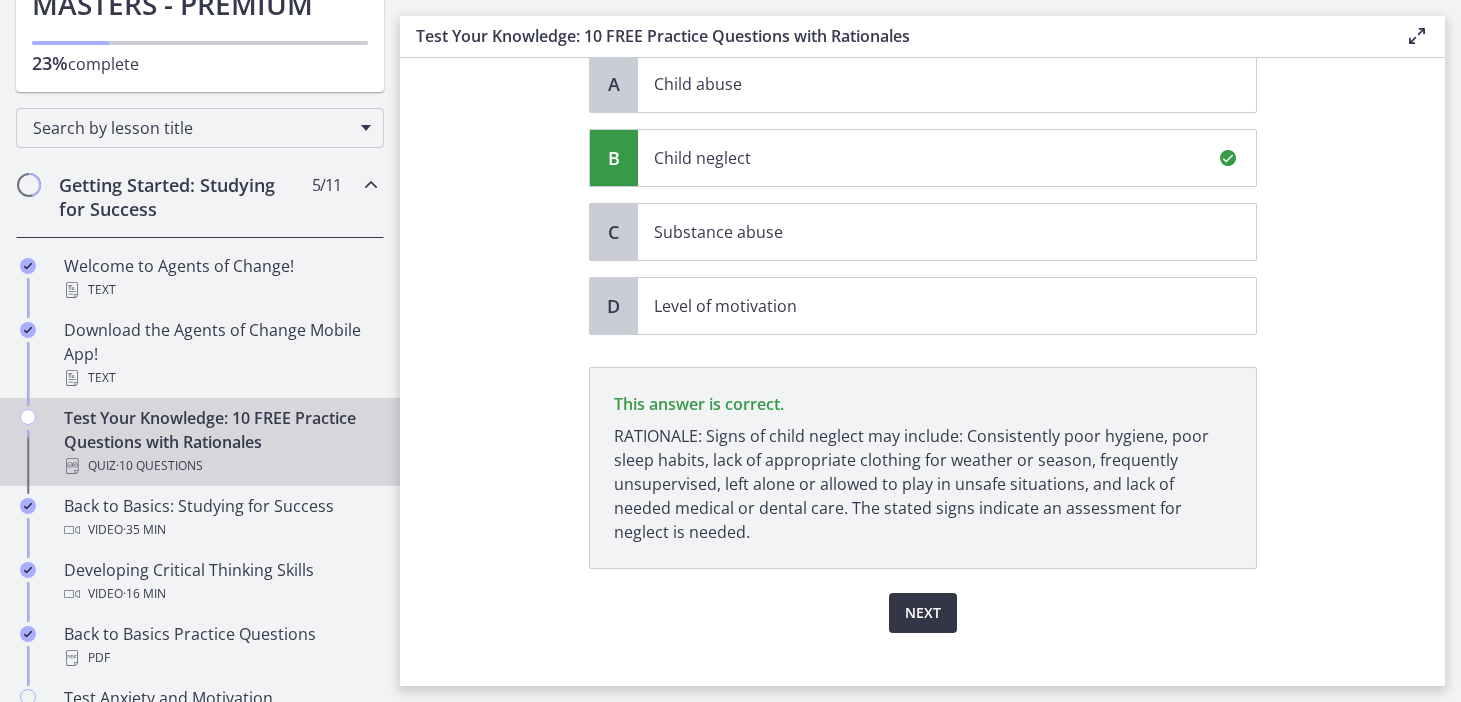 scroll, scrollTop: 406, scrollLeft: 0, axis: vertical 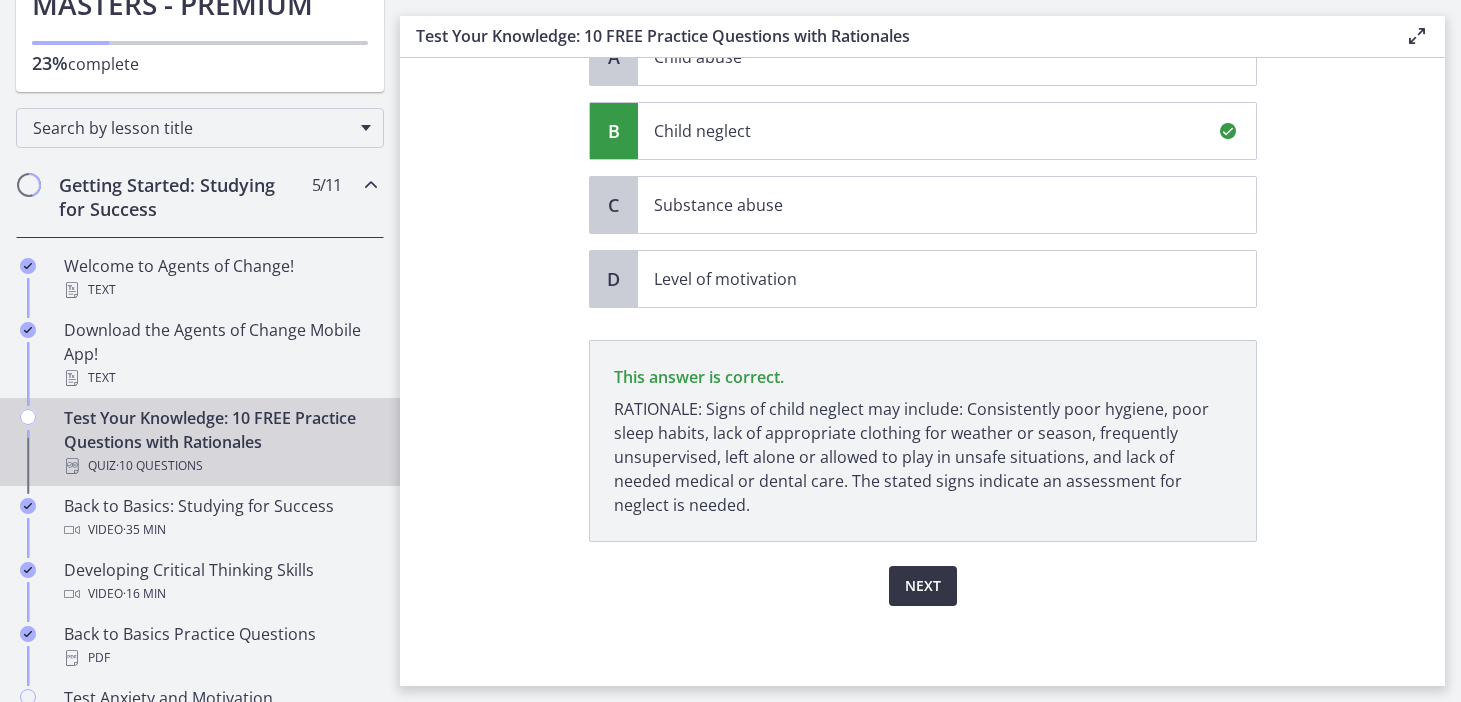 drag, startPoint x: 936, startPoint y: 604, endPoint x: 841, endPoint y: 568, distance: 101.59232 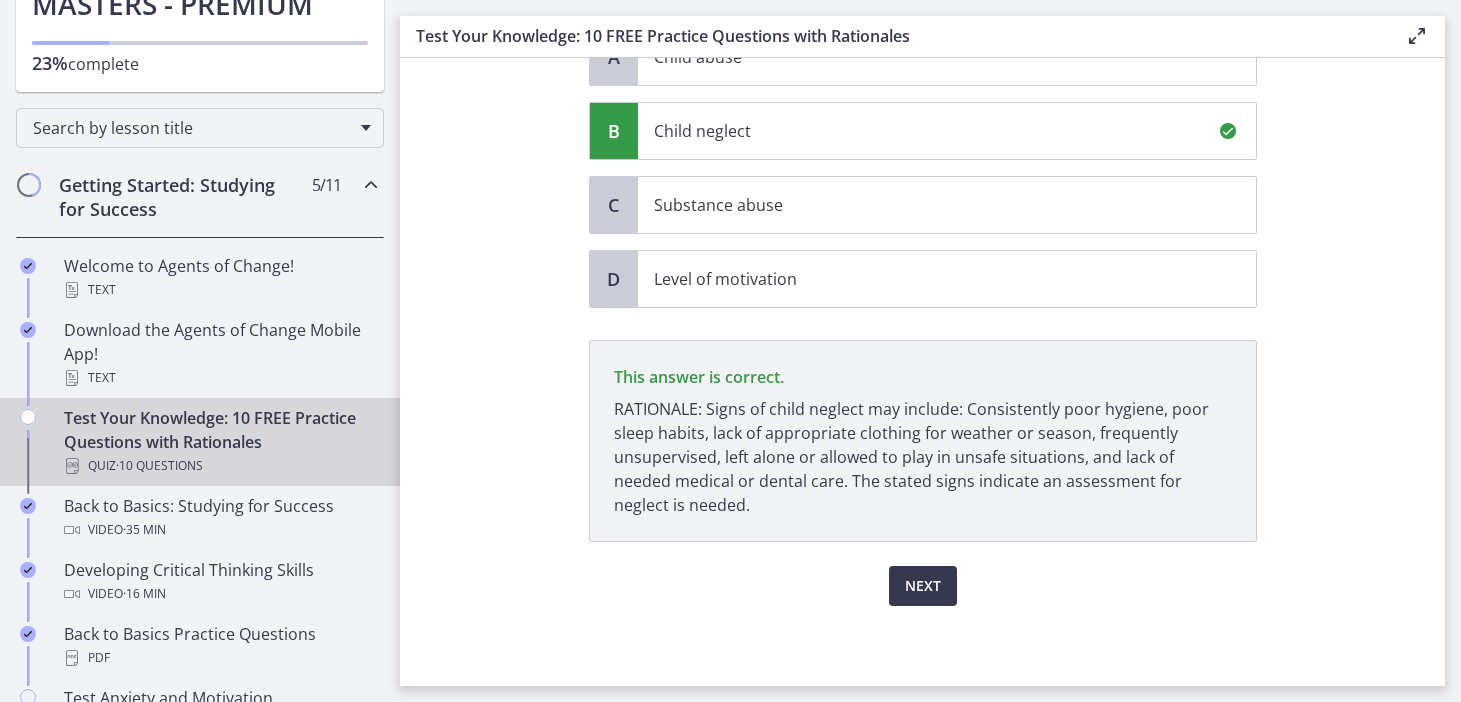 scroll, scrollTop: 0, scrollLeft: 0, axis: both 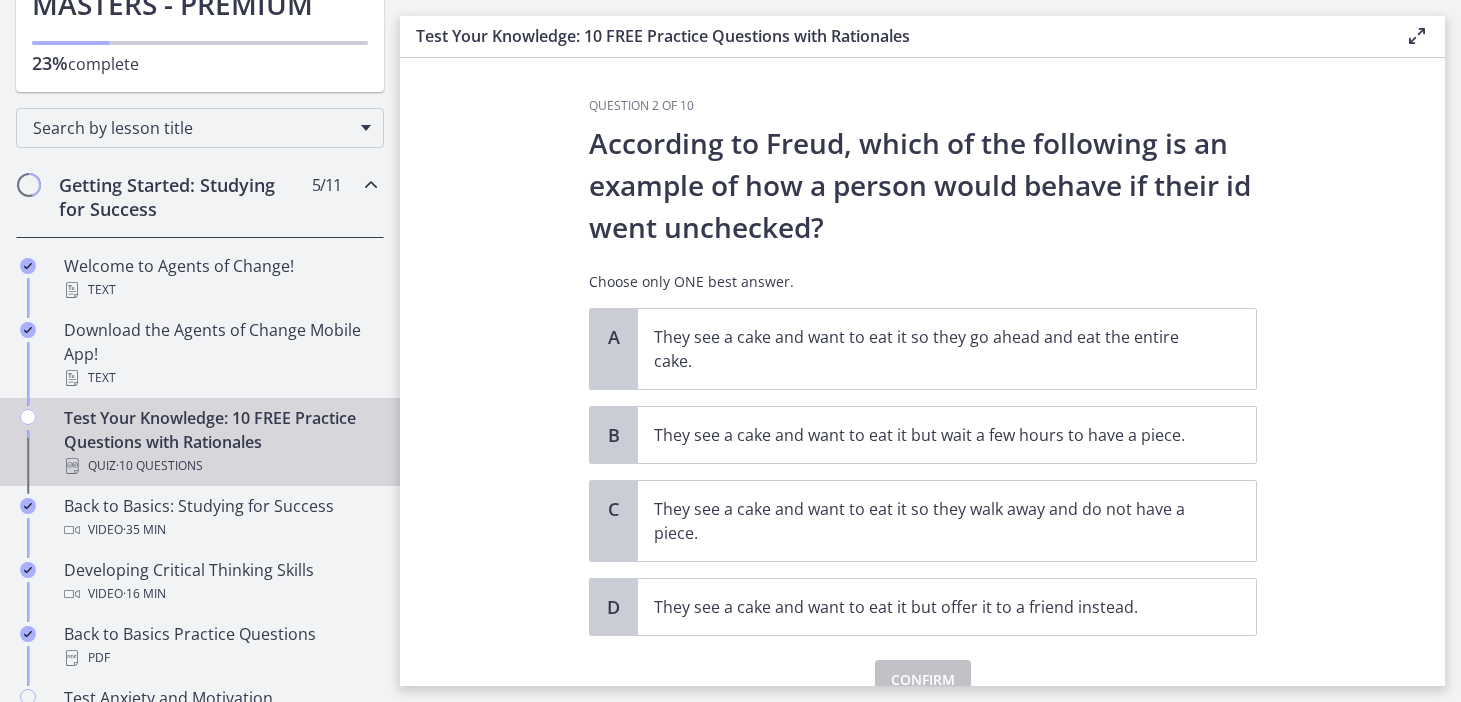 click on "Question   2   of   10
According to Freud, which of the following is an example of how a person would behave if their id went unchecked?
Choose only ONE best answer.
A
They see a cake and want to eat it so they go ahead and eat the entire cake.
B
They see a cake and want to eat it but wait a few hours to have a piece.
C
They see a cake and want to eat it so they walk away and do not have a piece.
D
They see a cake and want to eat it but offer it to a friend instead.
Confirm" at bounding box center (922, 372) 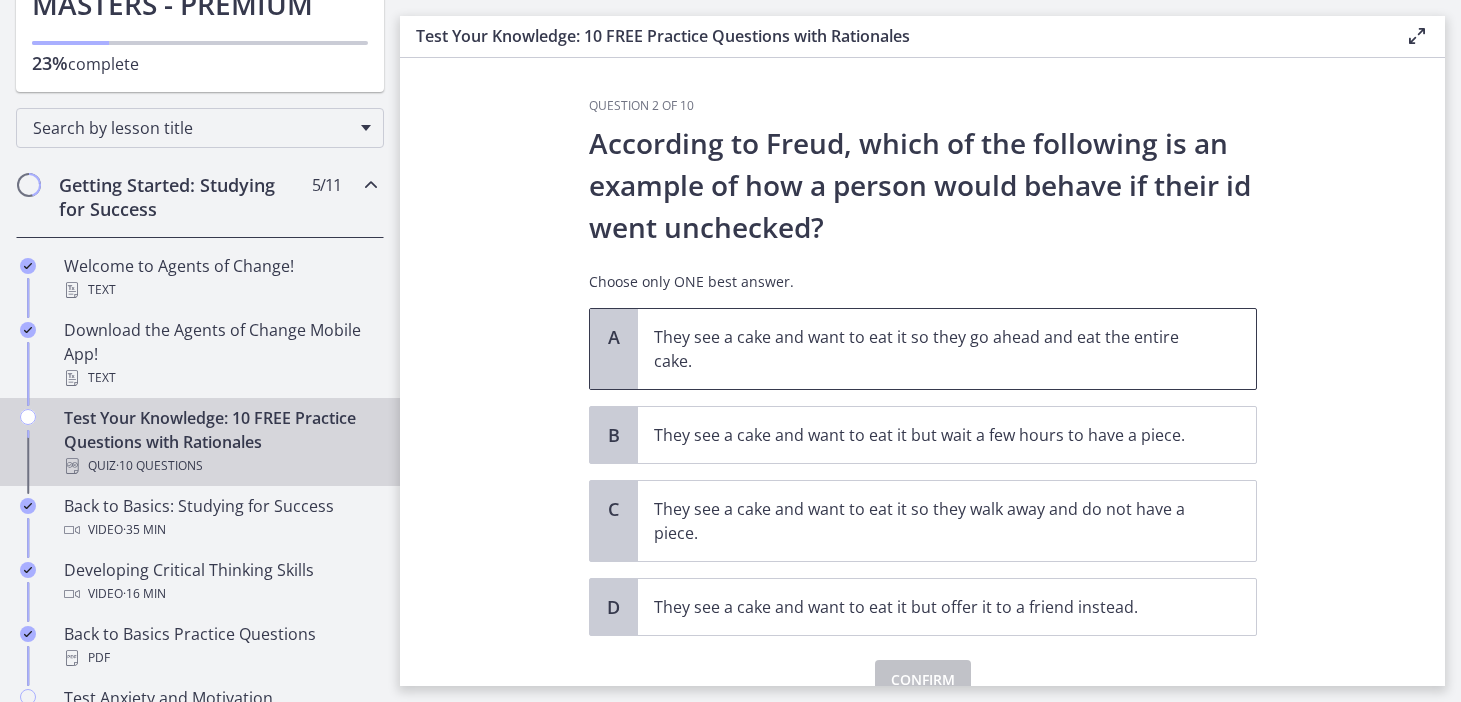 click on "They see a cake and want to eat it so they go ahead and eat the entire cake." at bounding box center [947, 349] 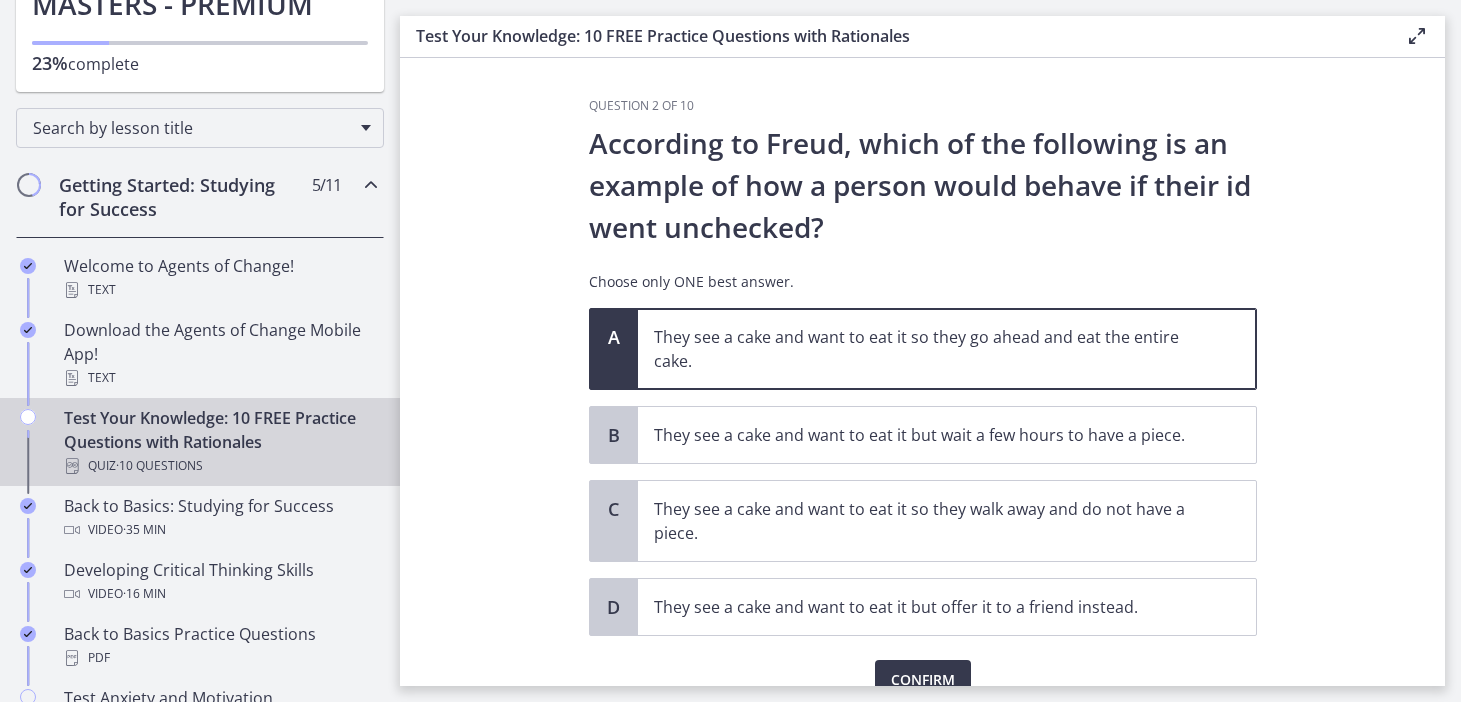scroll, scrollTop: 94, scrollLeft: 0, axis: vertical 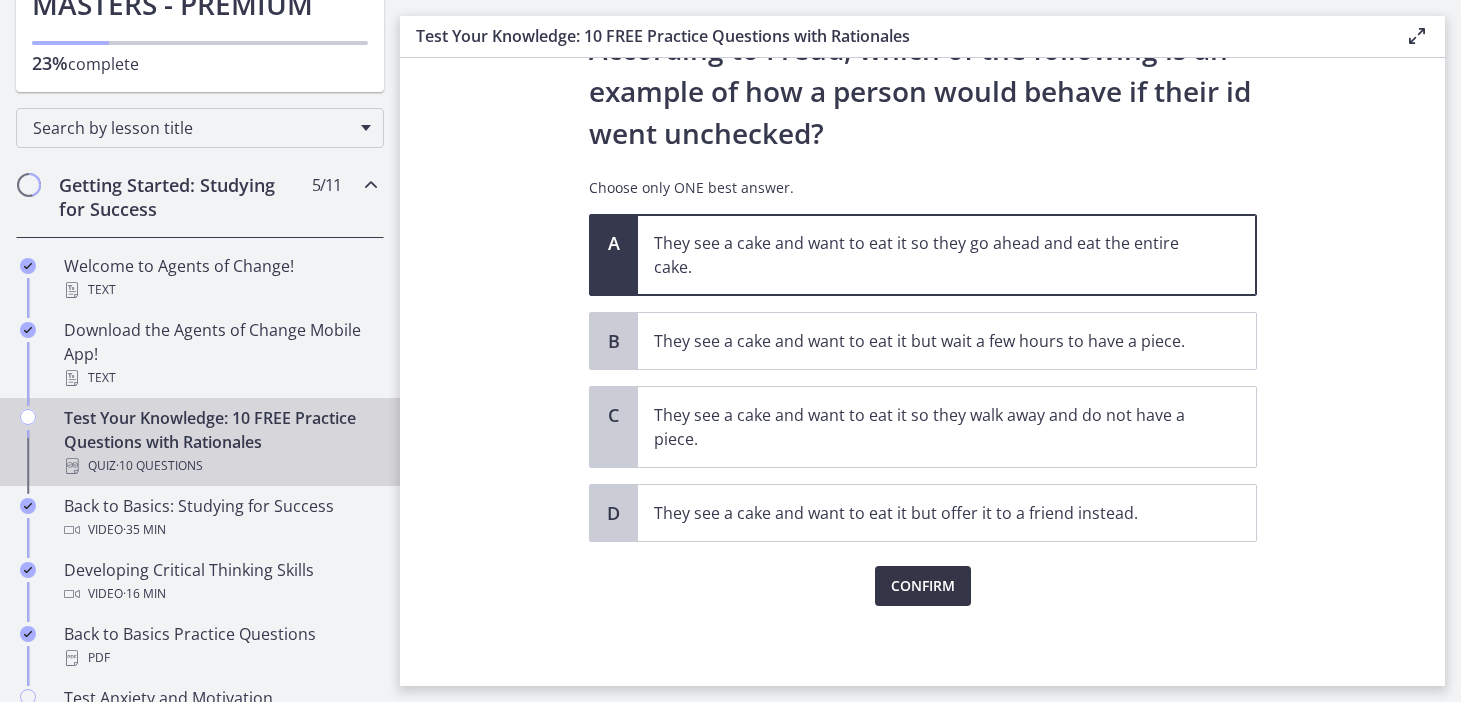 click on "Confirm" at bounding box center (923, 586) 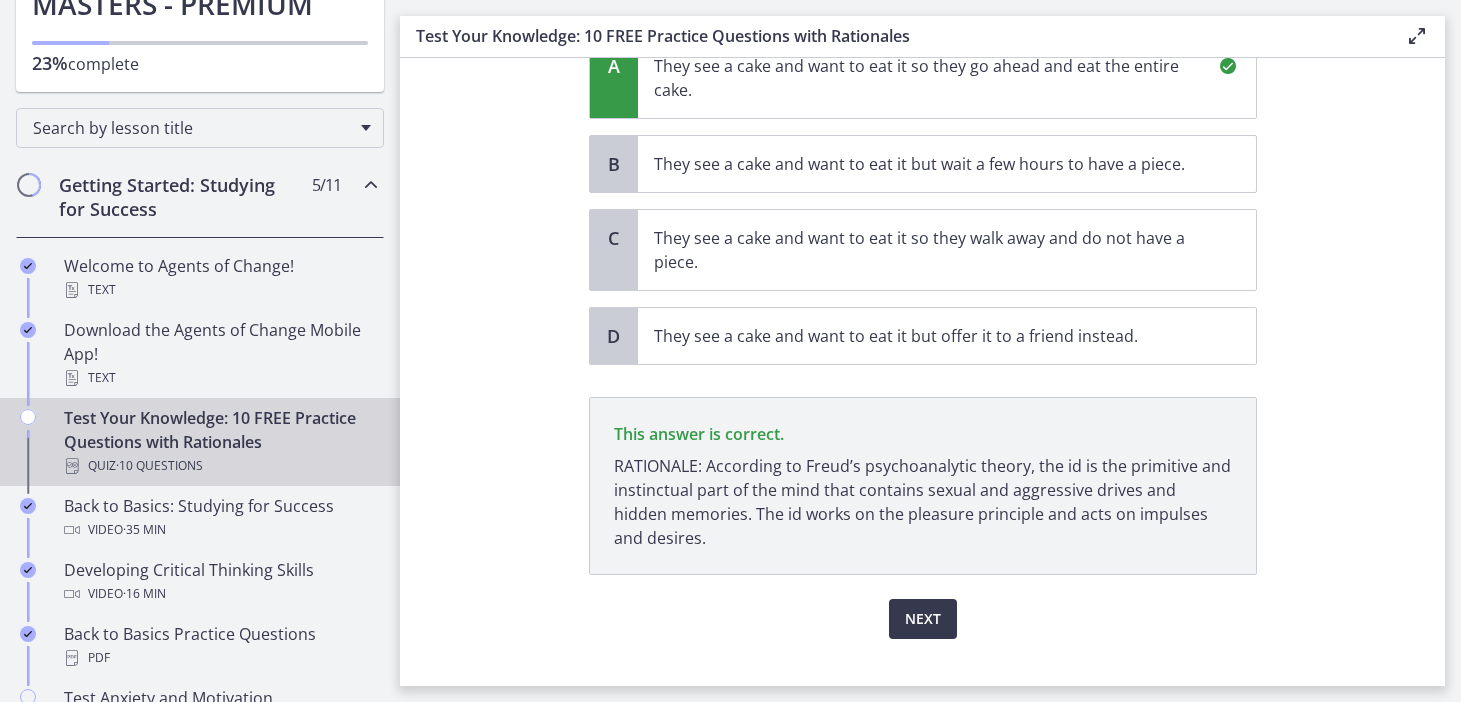 scroll, scrollTop: 304, scrollLeft: 0, axis: vertical 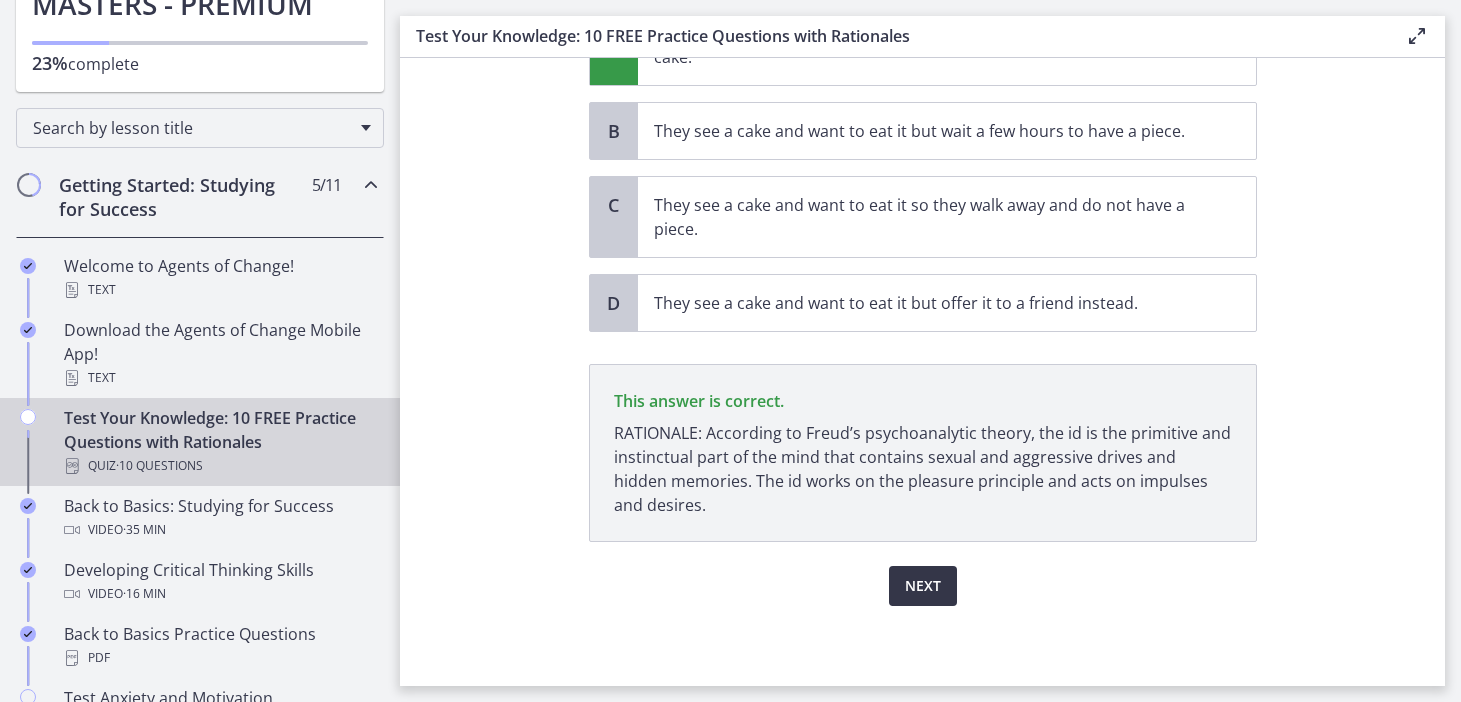 click on "Next" at bounding box center [923, 586] 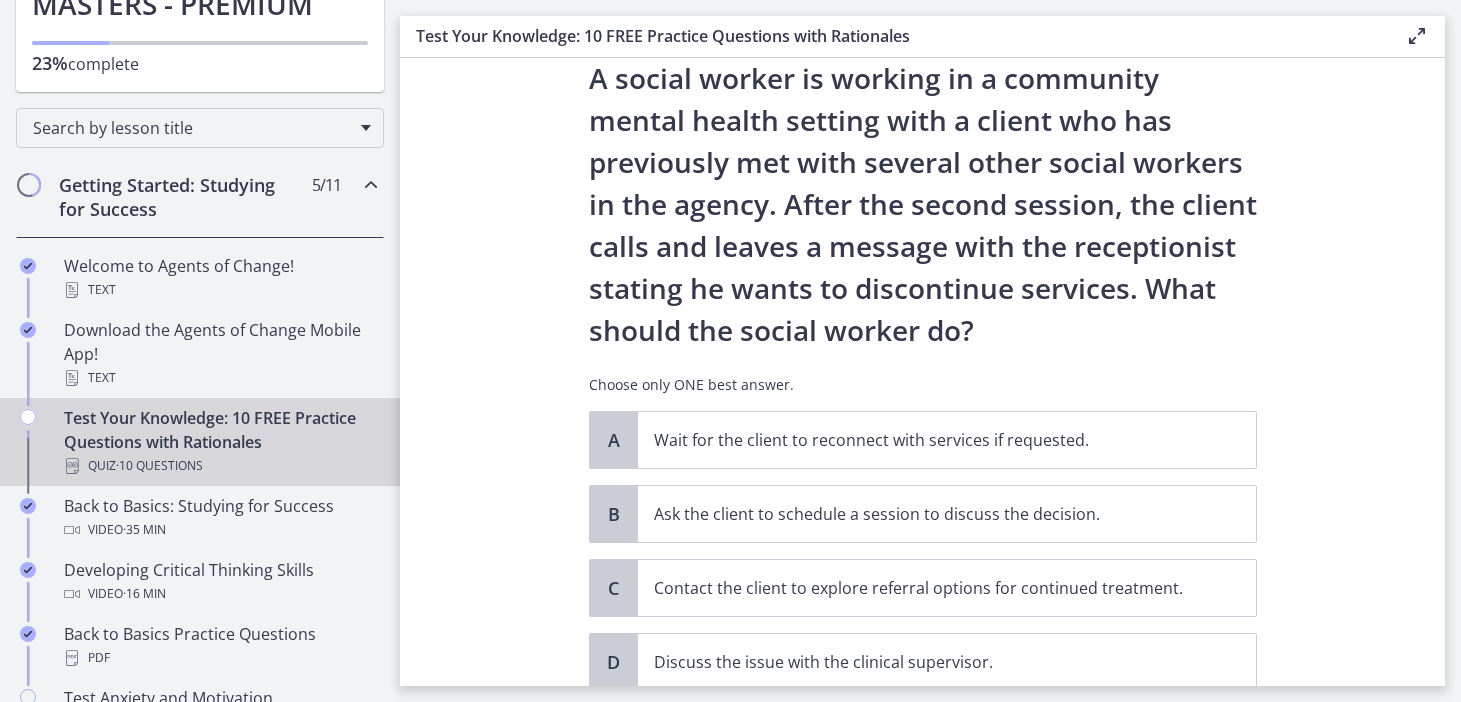 scroll, scrollTop: 62, scrollLeft: 0, axis: vertical 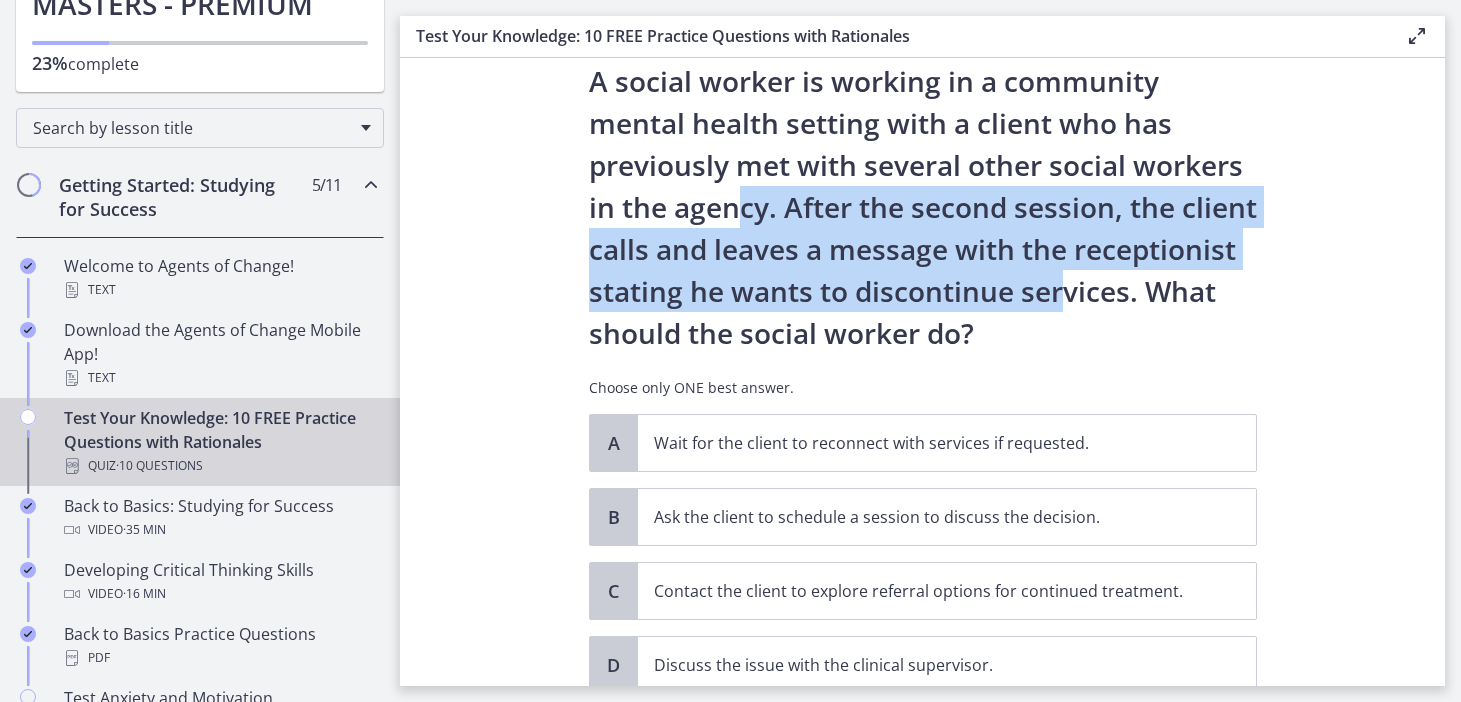 drag, startPoint x: 739, startPoint y: 198, endPoint x: 1069, endPoint y: 285, distance: 341.27554 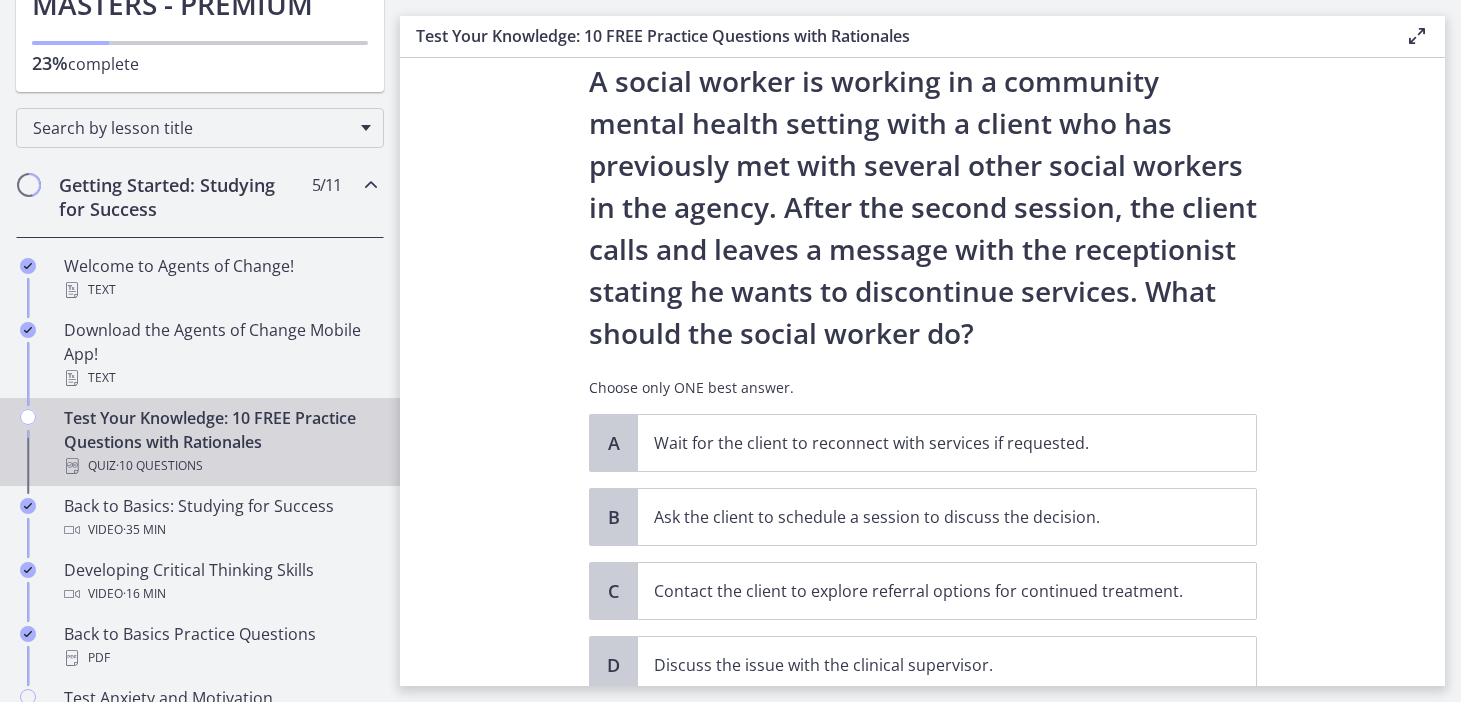 click on "A social worker is working in a community mental health setting with a client who has previously met with several other social workers in the agency. After the second session, the client calls and leaves a message with the receptionist stating he wants to discontinue services. What should the social worker do?" at bounding box center (923, 207) 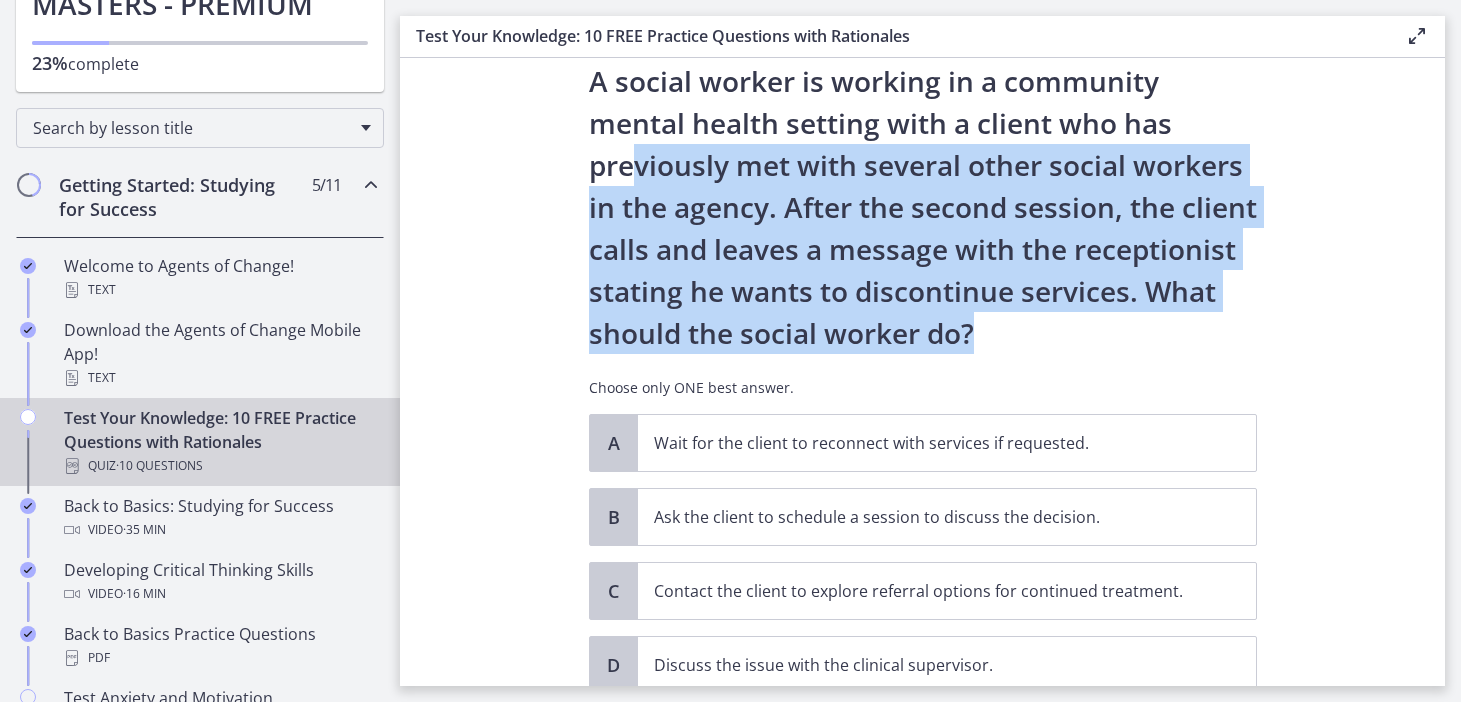 drag, startPoint x: 1033, startPoint y: 350, endPoint x: 633, endPoint y: 159, distance: 443.26178 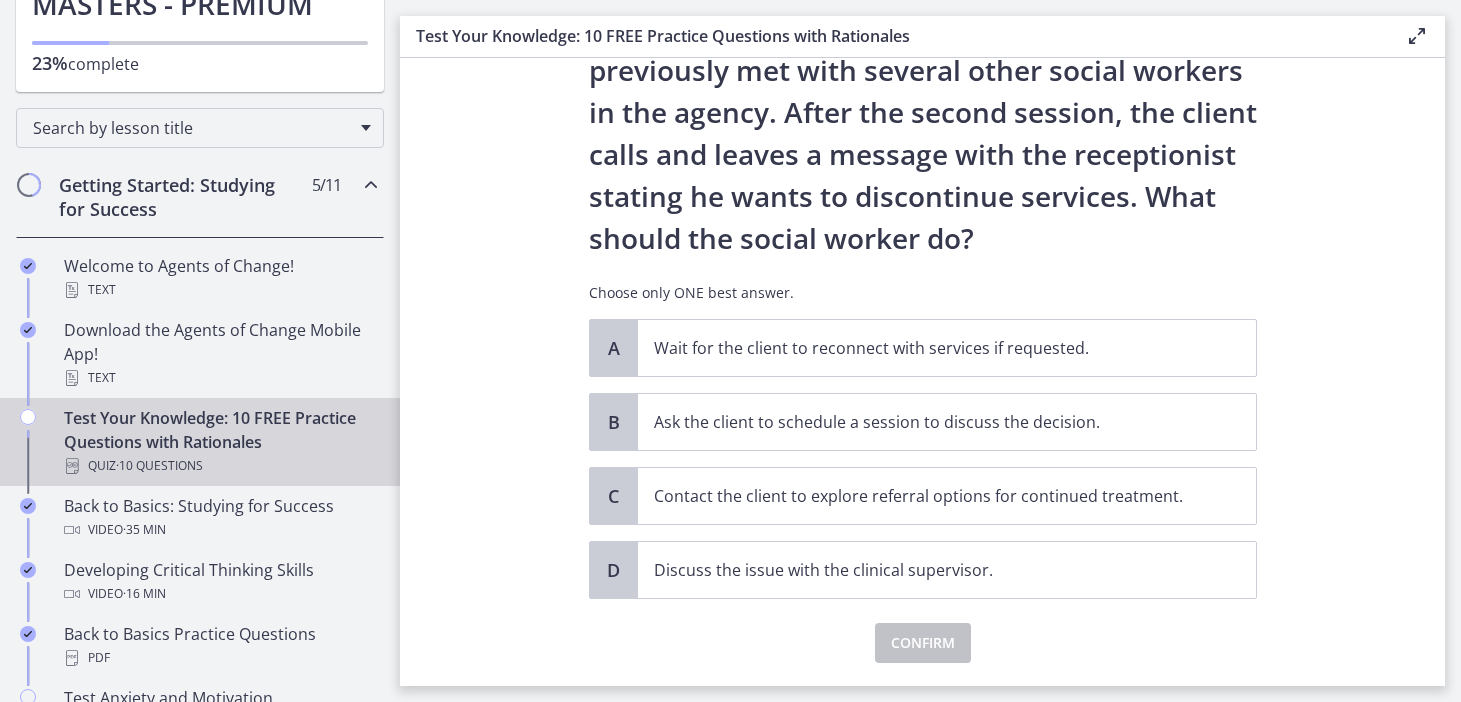 scroll, scrollTop: 160, scrollLeft: 0, axis: vertical 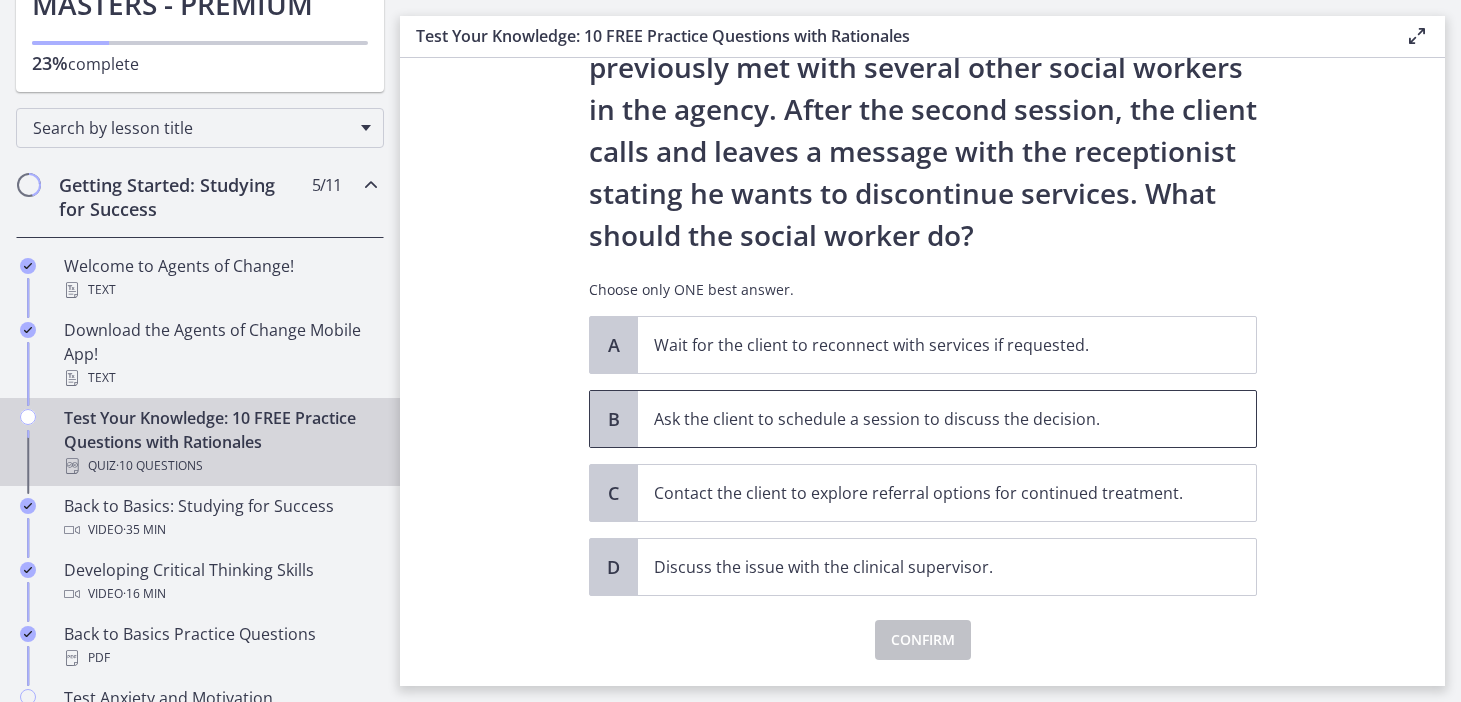 click on "Ask the client to schedule a session to discuss the decision." at bounding box center [947, 419] 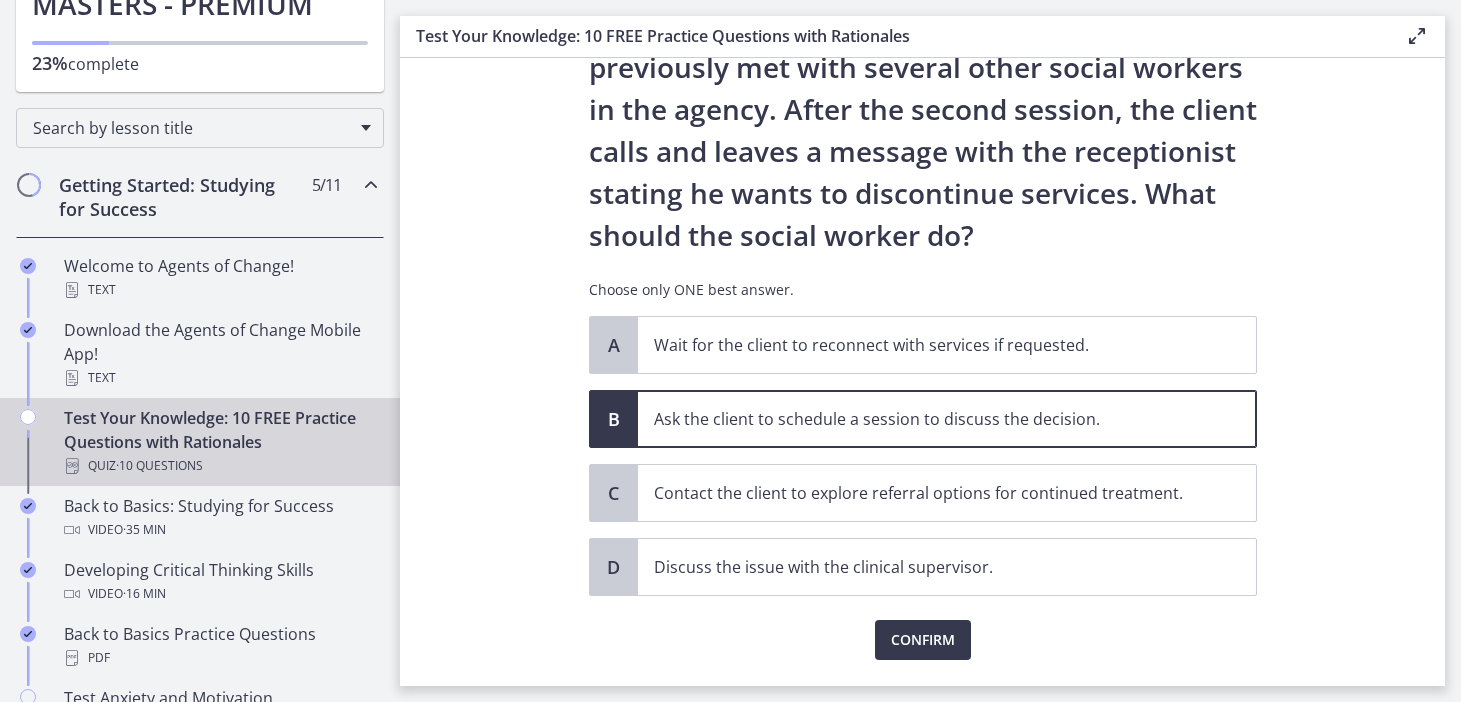 scroll, scrollTop: 214, scrollLeft: 0, axis: vertical 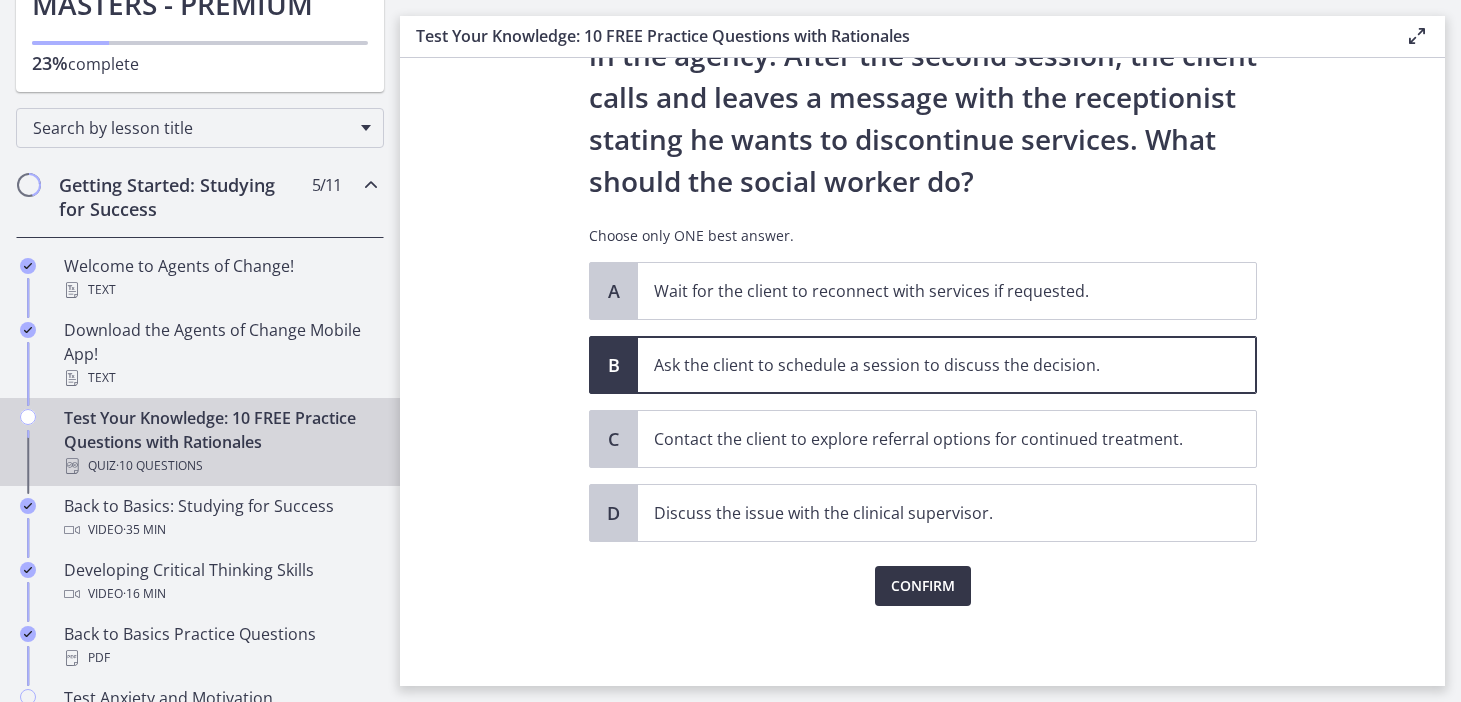 click on "Confirm" at bounding box center [923, 586] 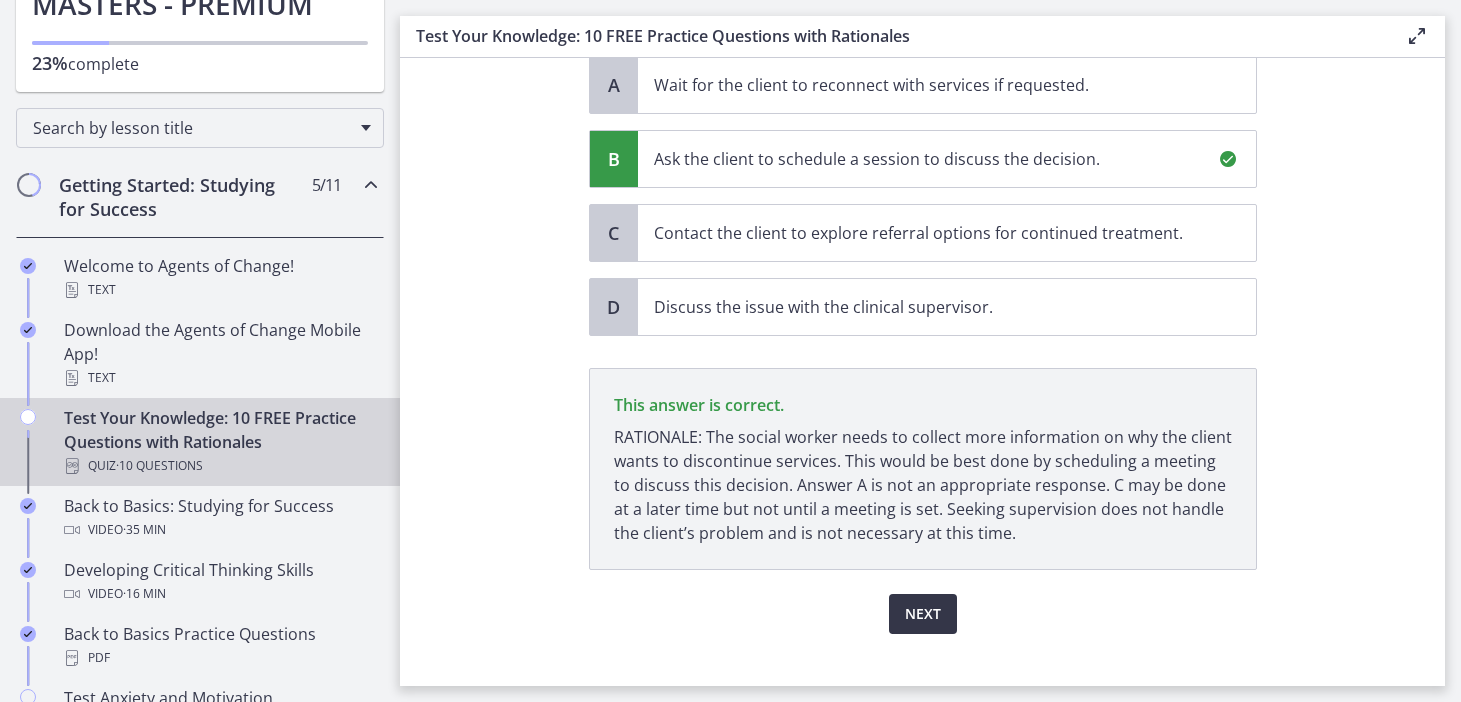 scroll, scrollTop: 448, scrollLeft: 0, axis: vertical 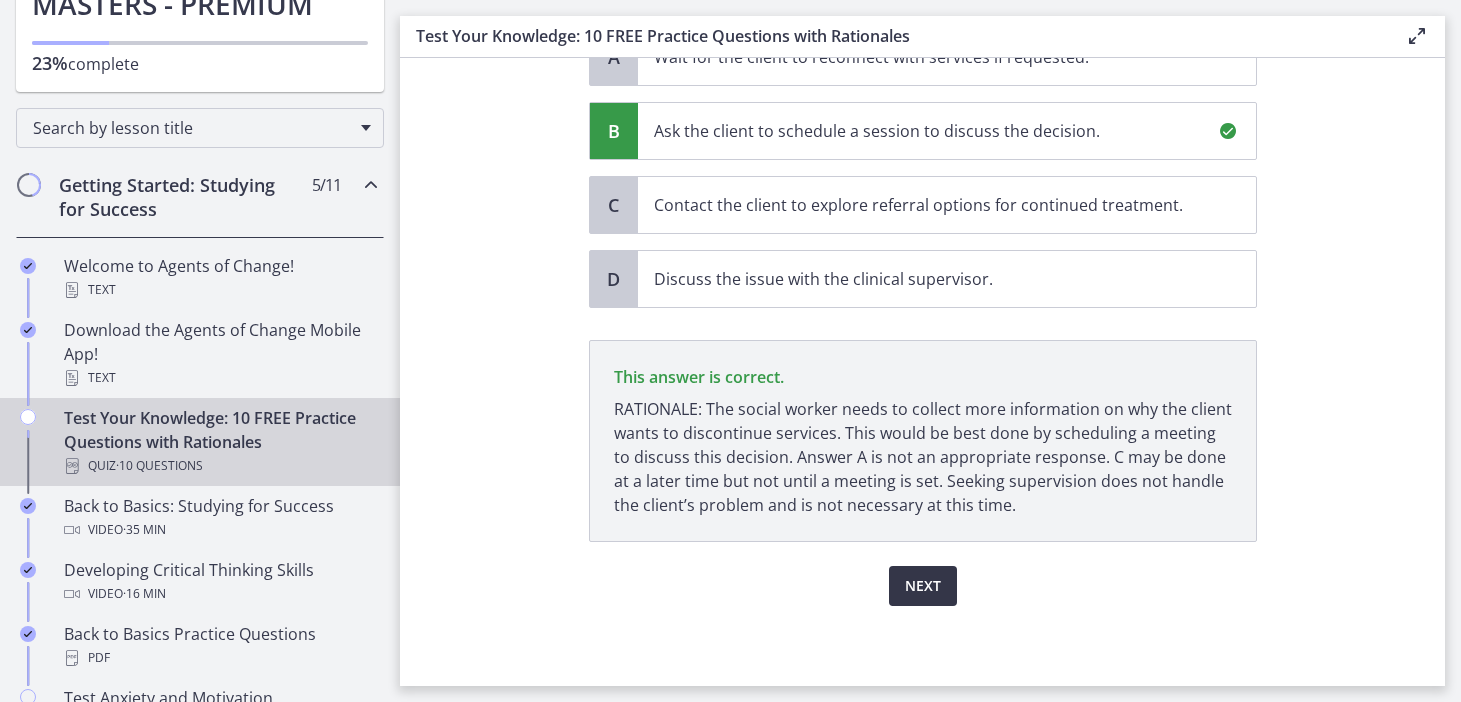 click on "Next" at bounding box center (923, 586) 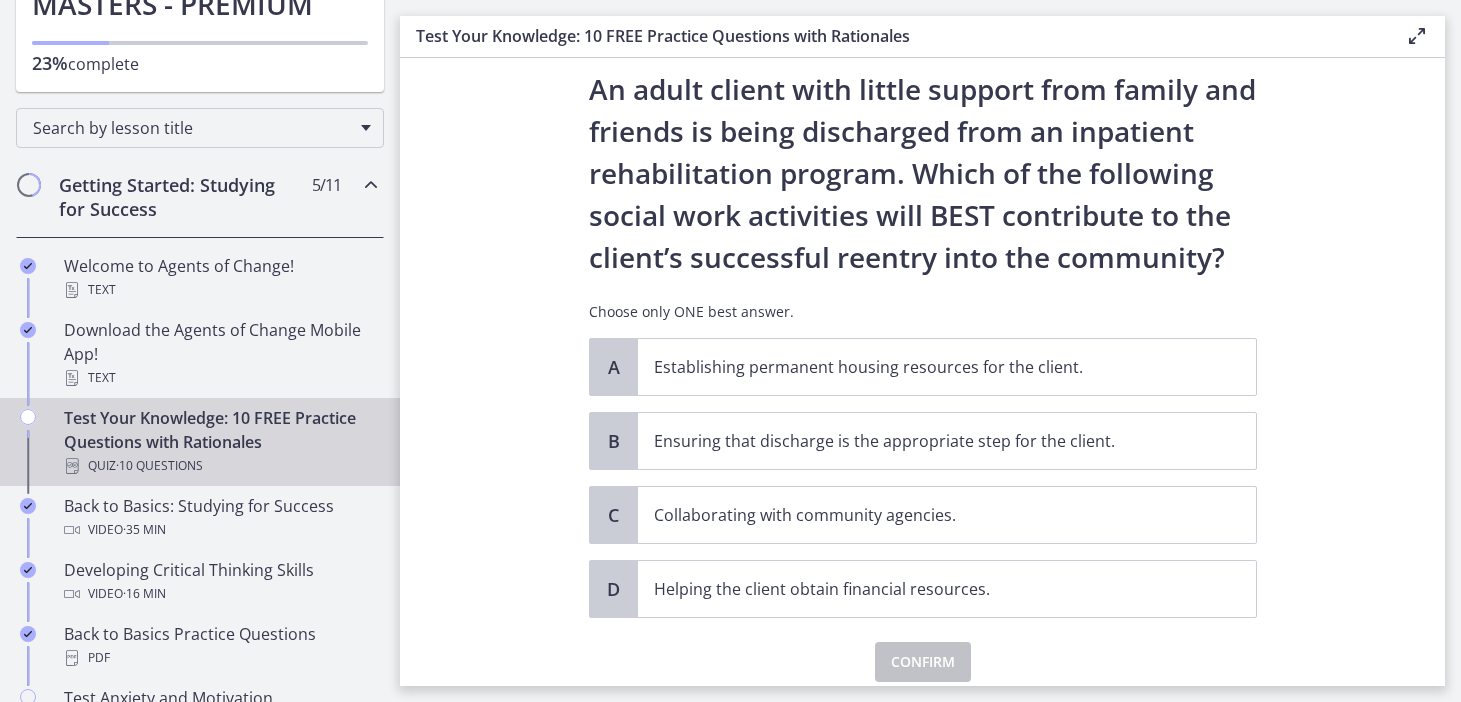 scroll, scrollTop: 57, scrollLeft: 0, axis: vertical 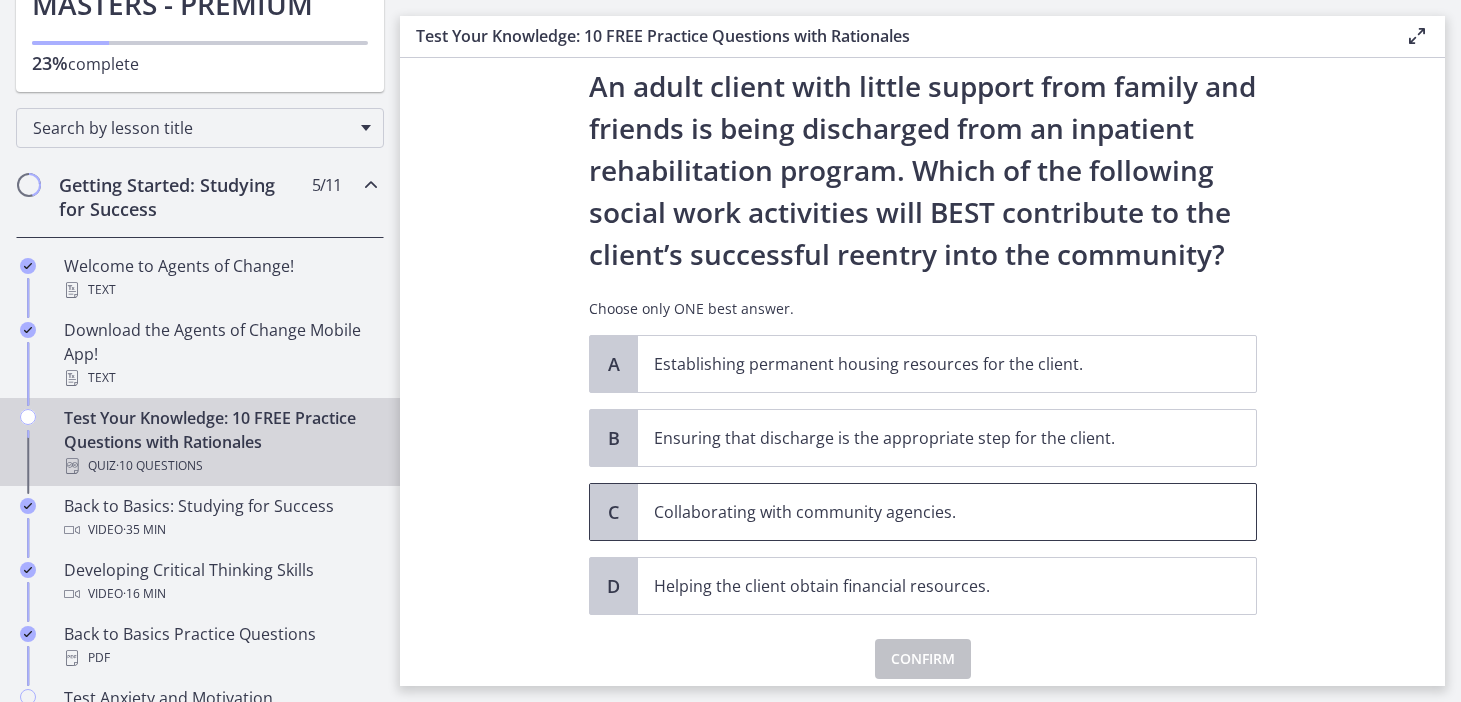 click on "Collaborating with community agencies." at bounding box center (927, 512) 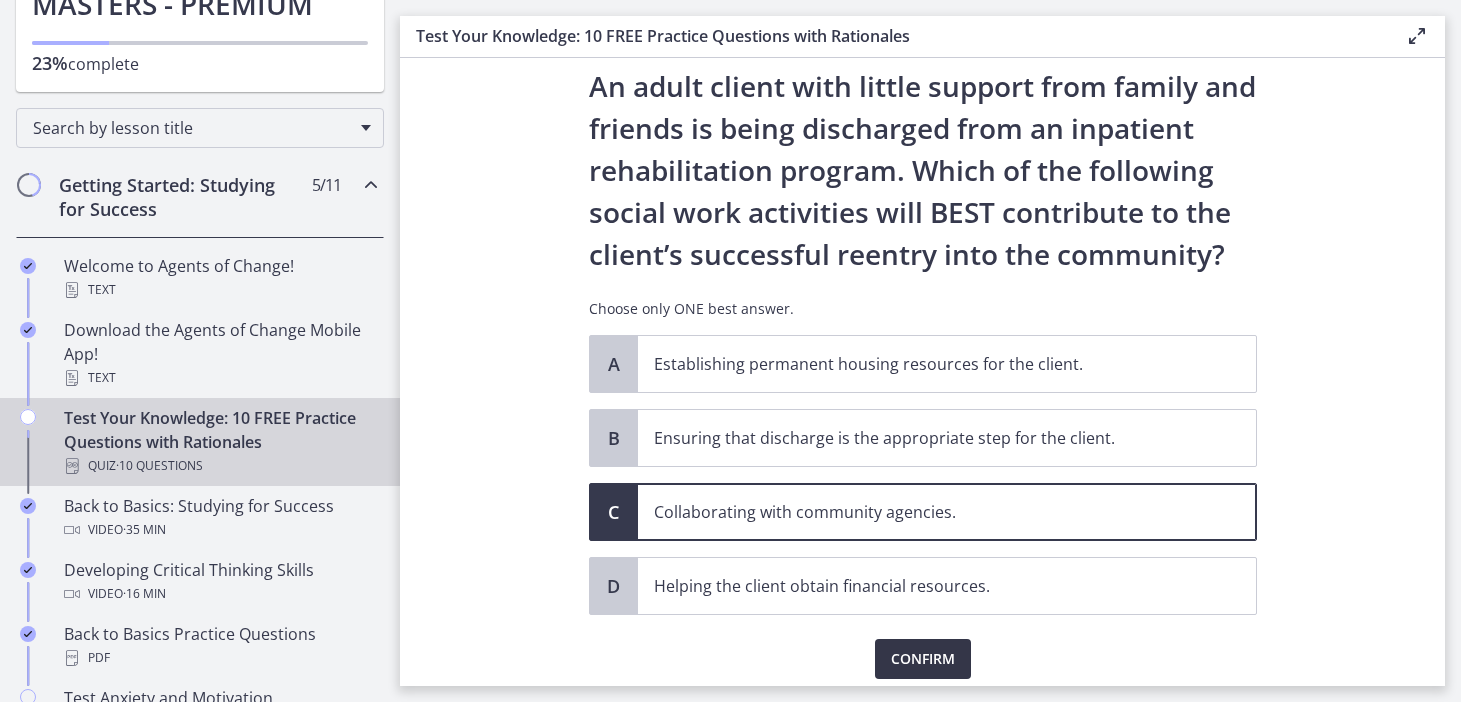 click on "Confirm" at bounding box center (923, 659) 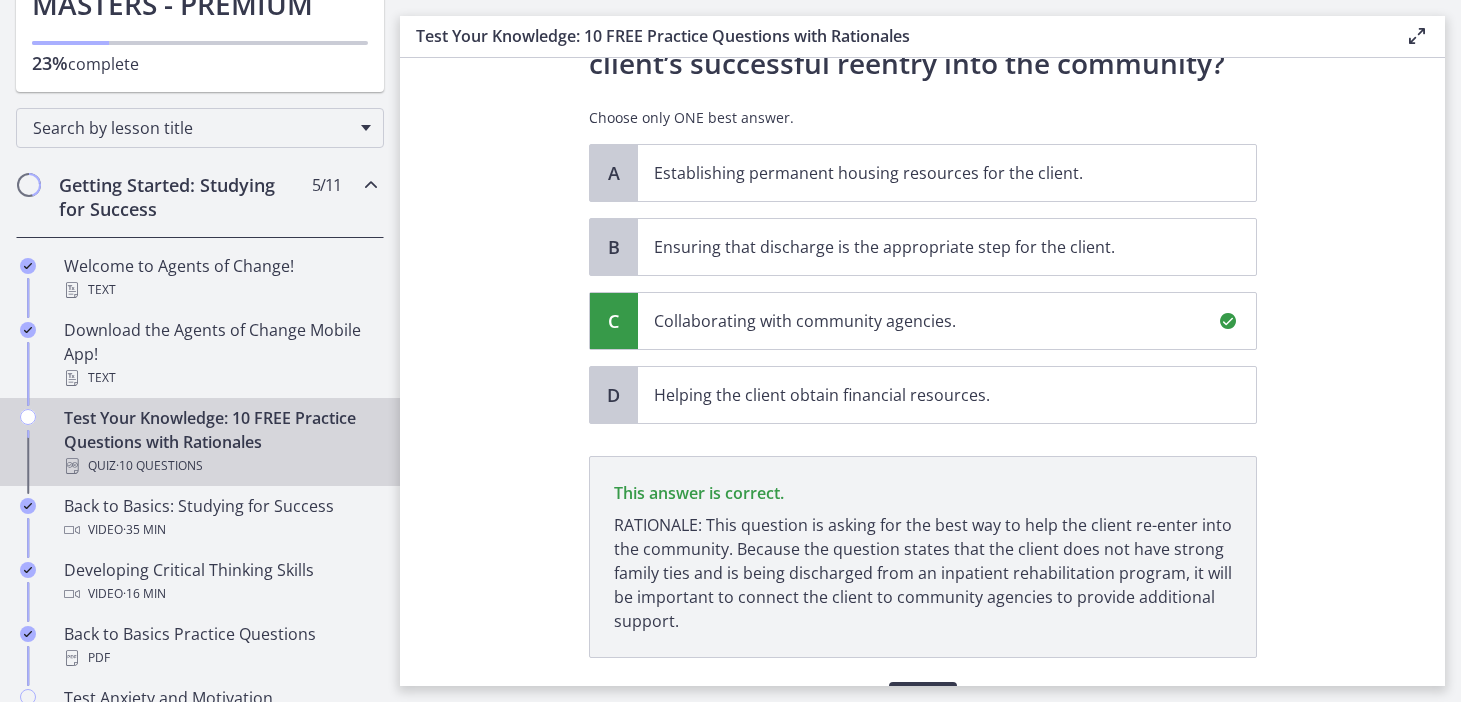scroll, scrollTop: 364, scrollLeft: 0, axis: vertical 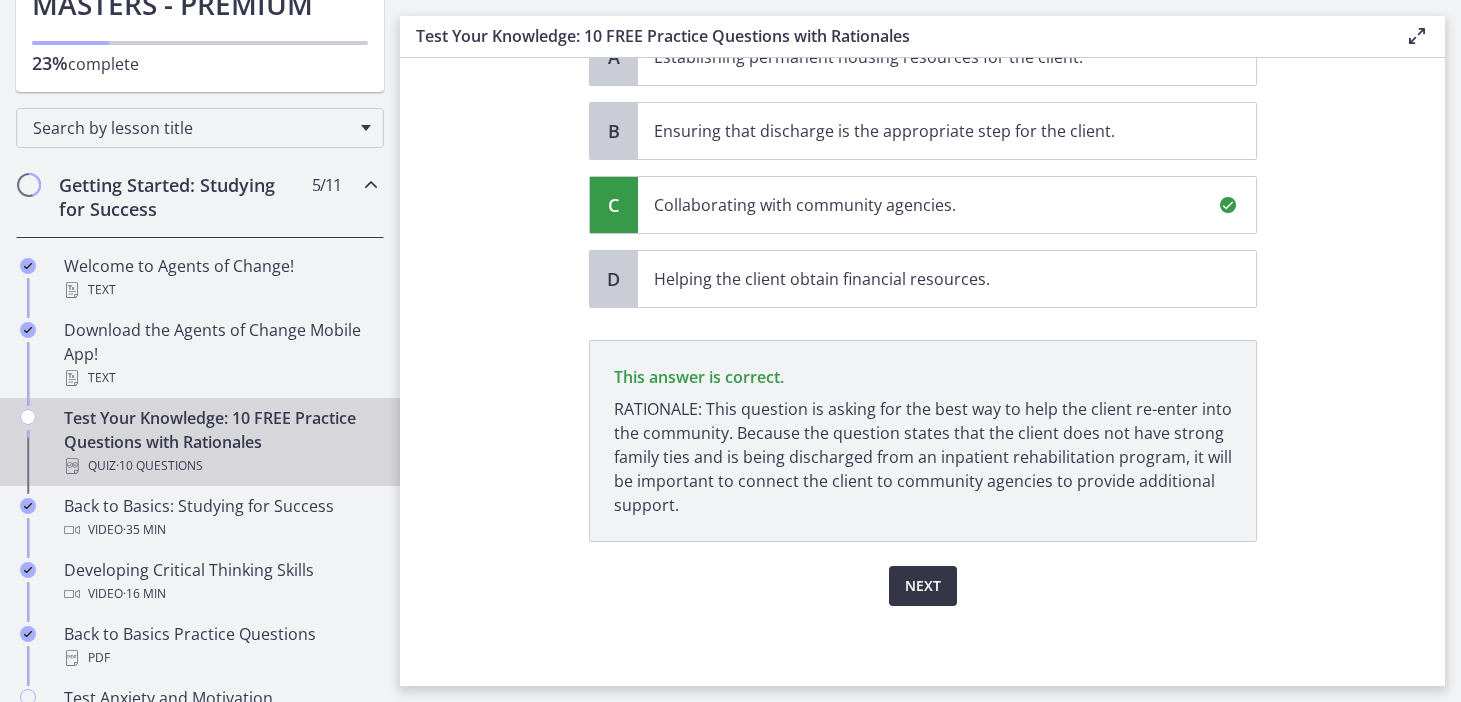 click on "Next" at bounding box center [923, 586] 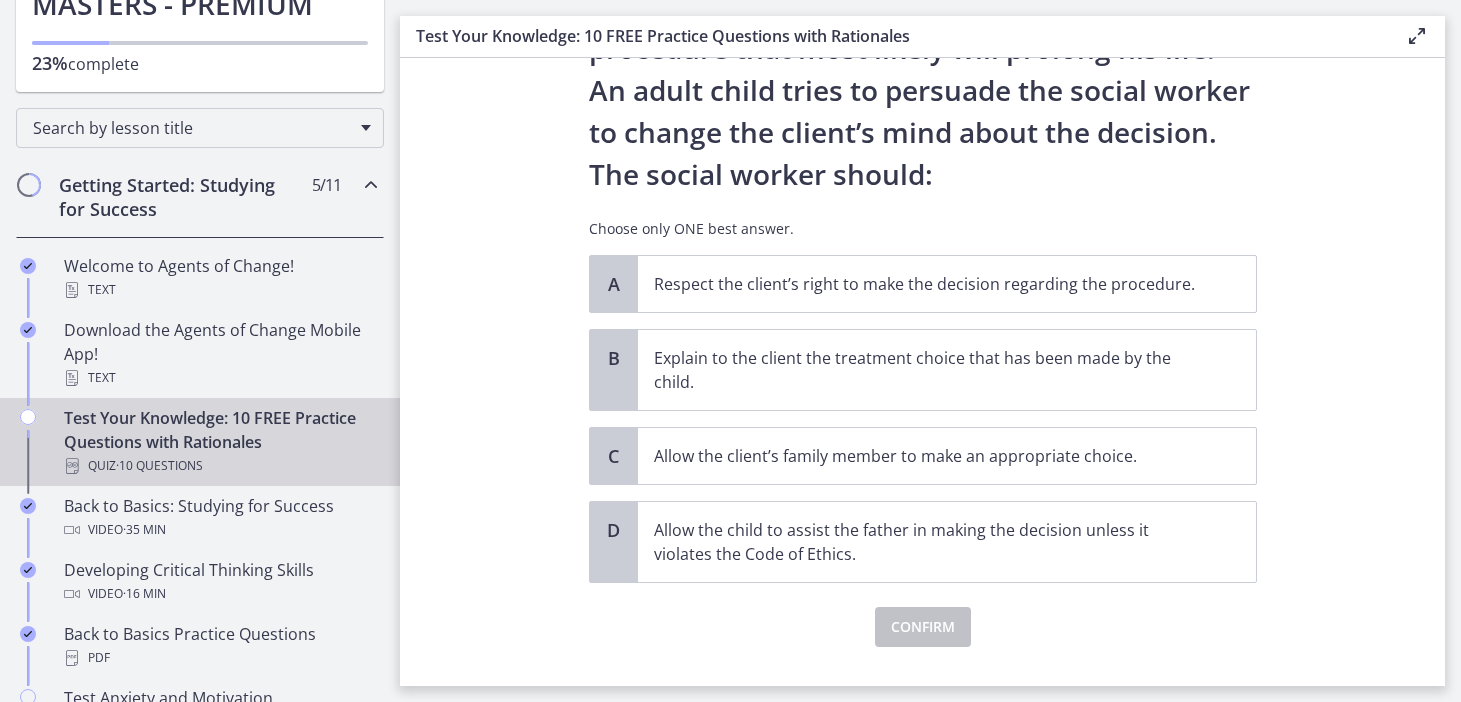 scroll, scrollTop: 222, scrollLeft: 0, axis: vertical 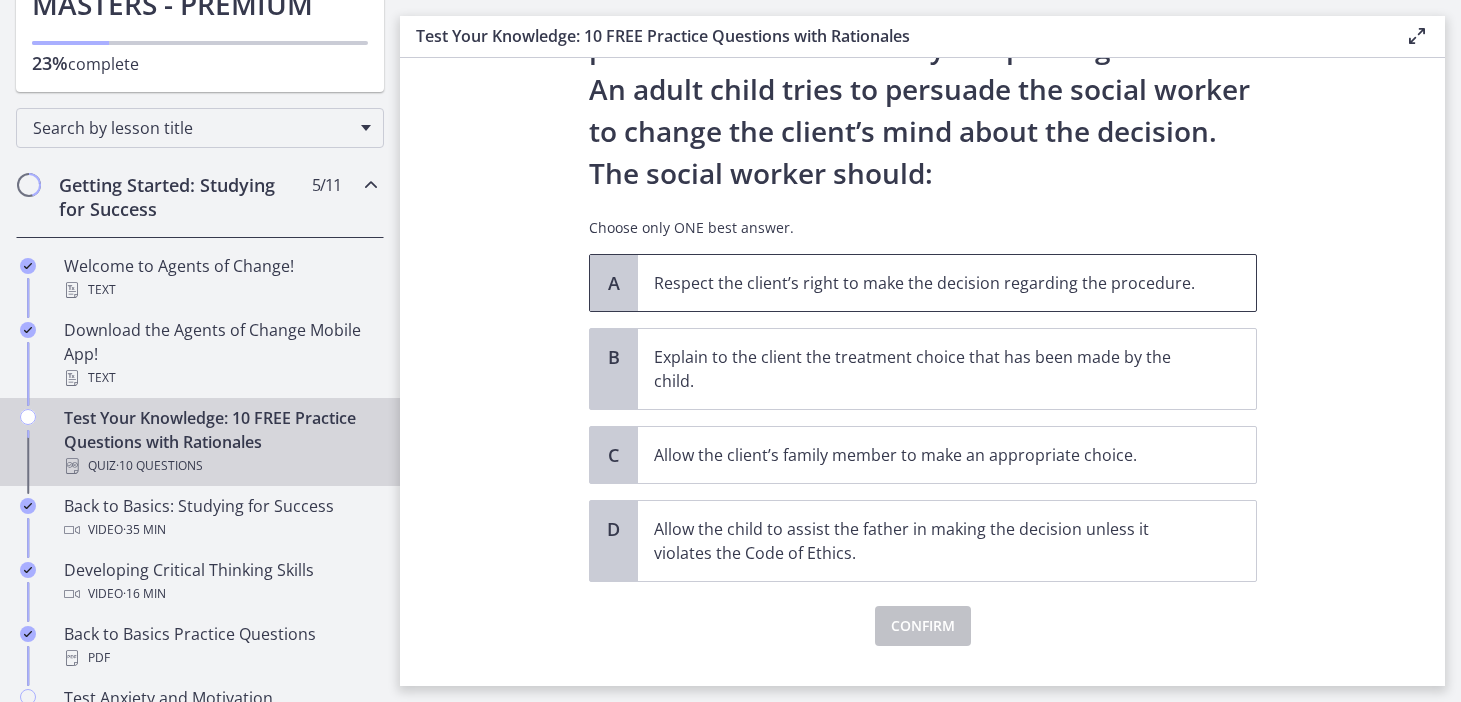 click on "Respect the client’s right to make the decision regarding the procedure." at bounding box center [927, 283] 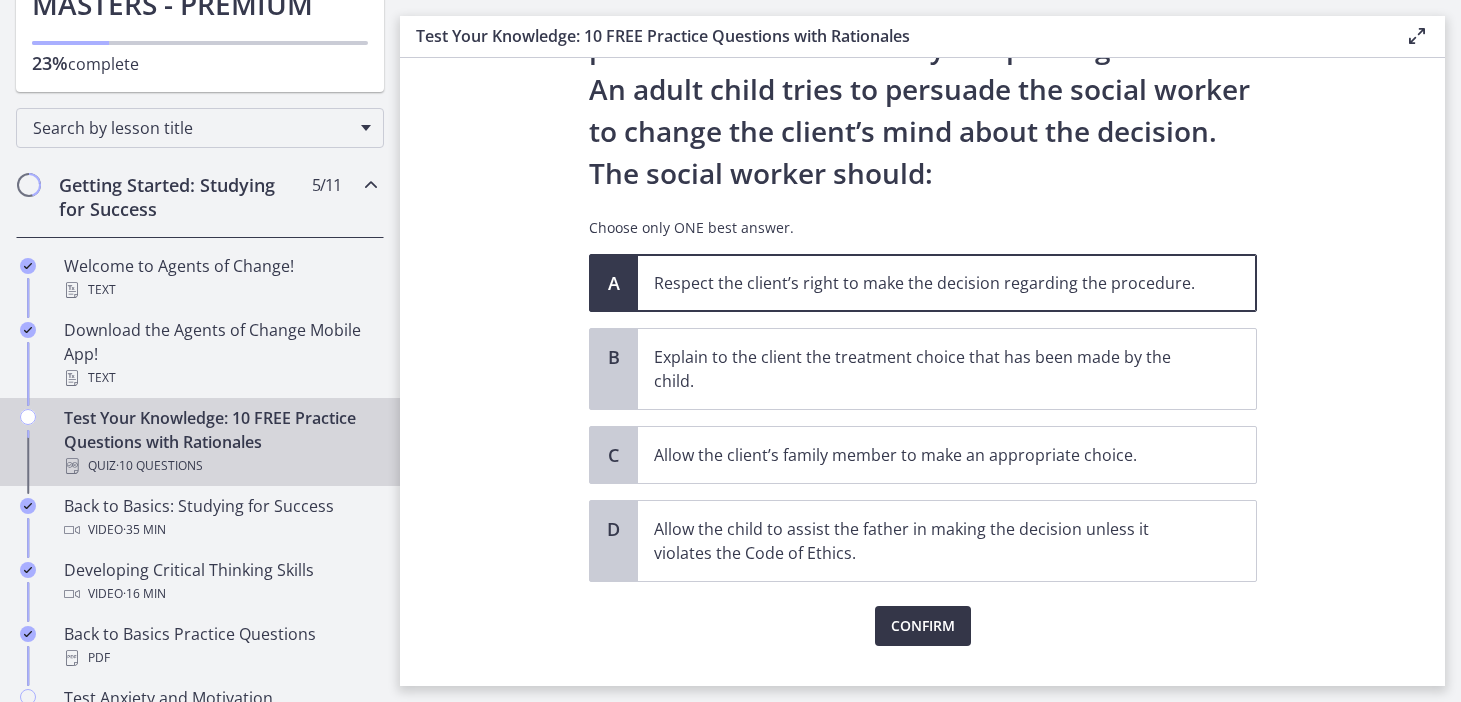 click on "Confirm" at bounding box center [923, 626] 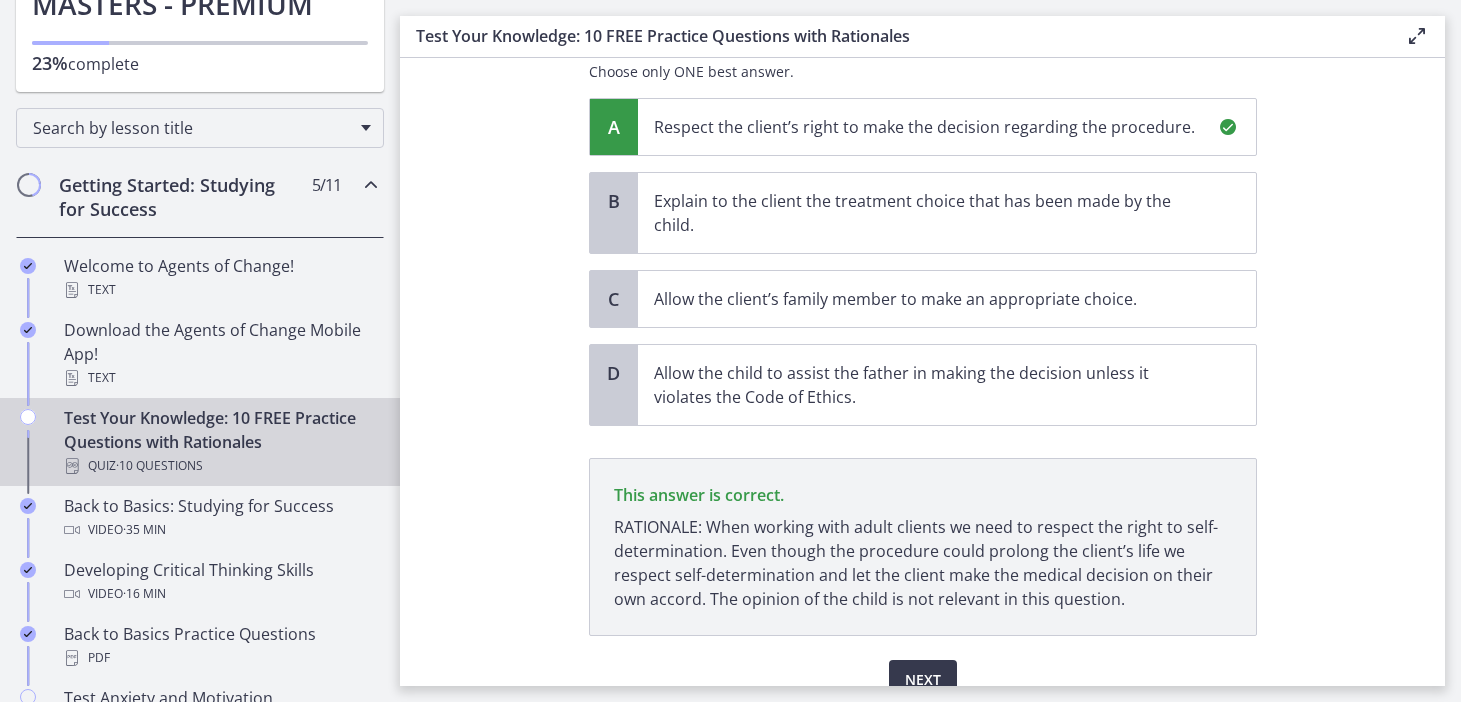 scroll, scrollTop: 472, scrollLeft: 0, axis: vertical 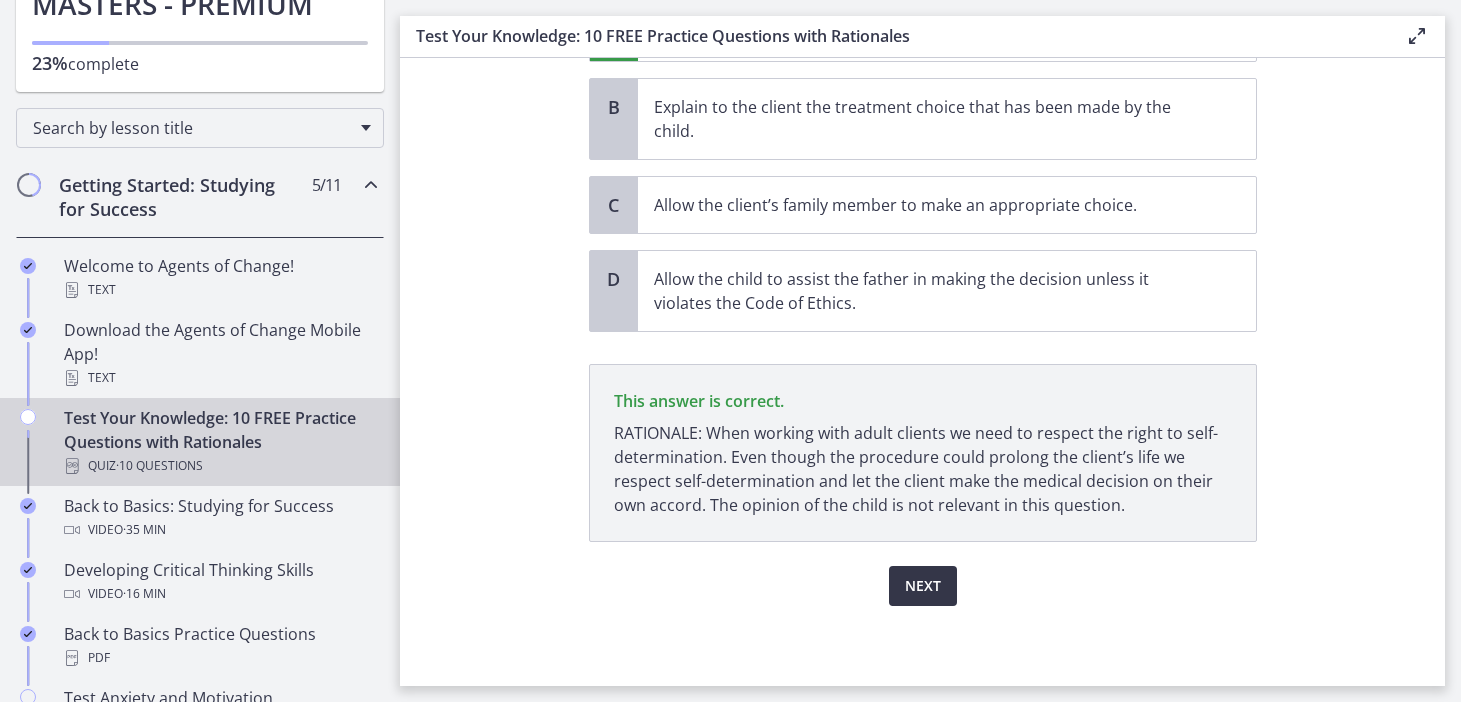 click on "Next" at bounding box center [923, 586] 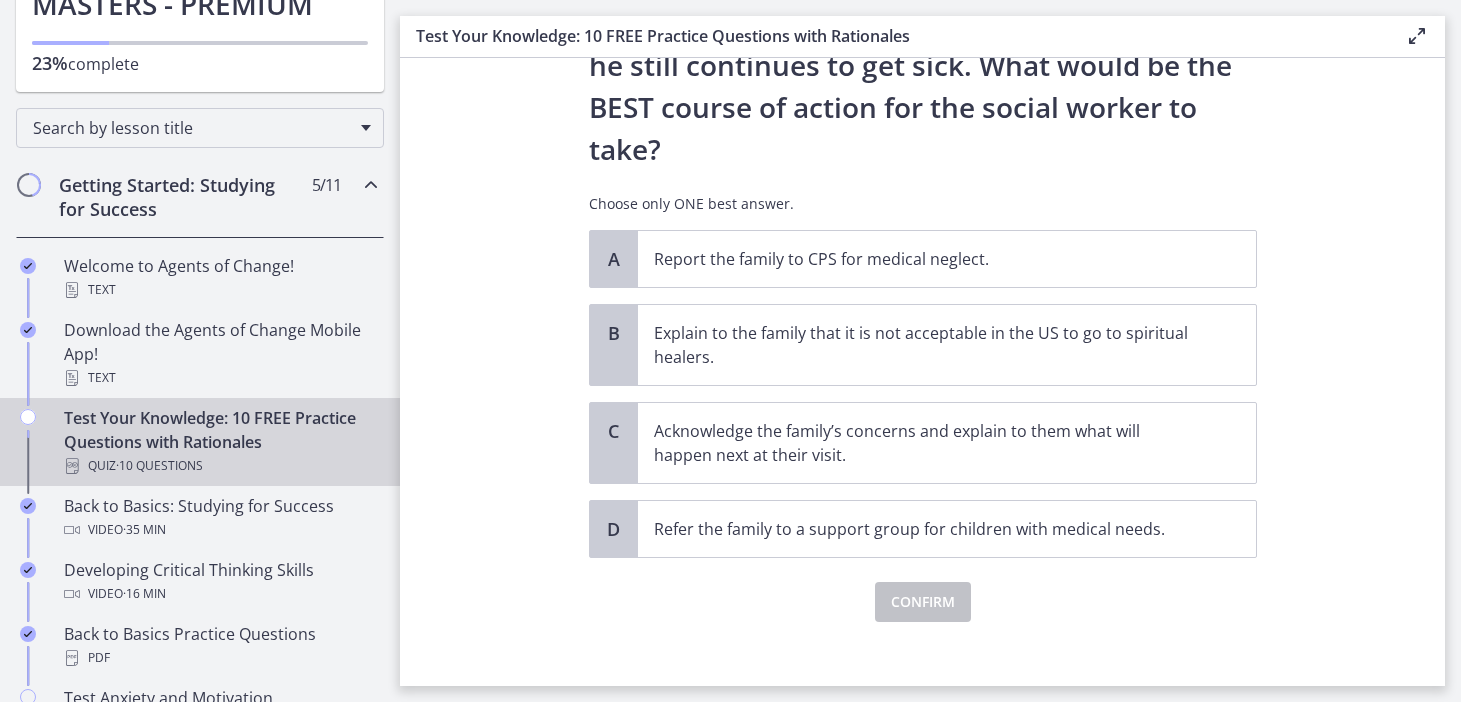scroll, scrollTop: 418, scrollLeft: 0, axis: vertical 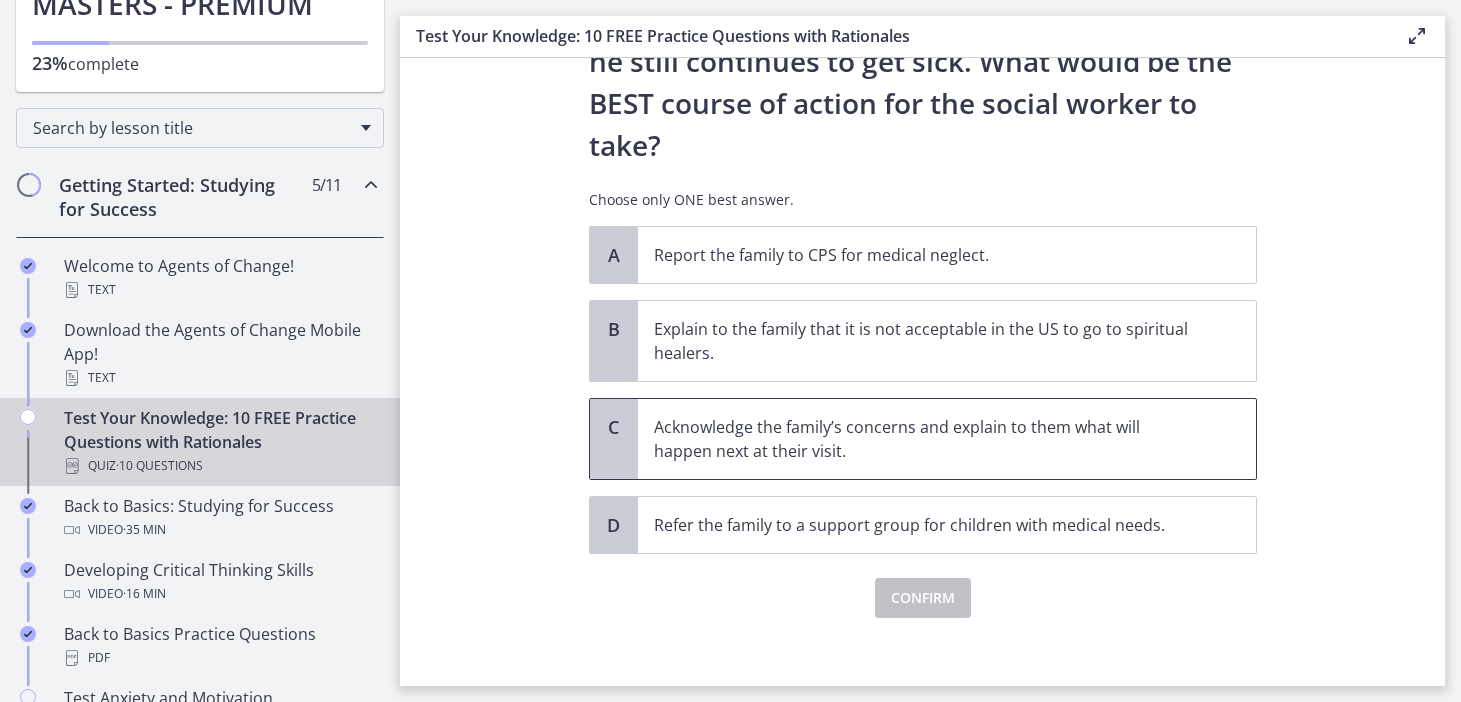 click on "Acknowledge the family’s concerns and explain to them what will happen next at their visit." at bounding box center [927, 439] 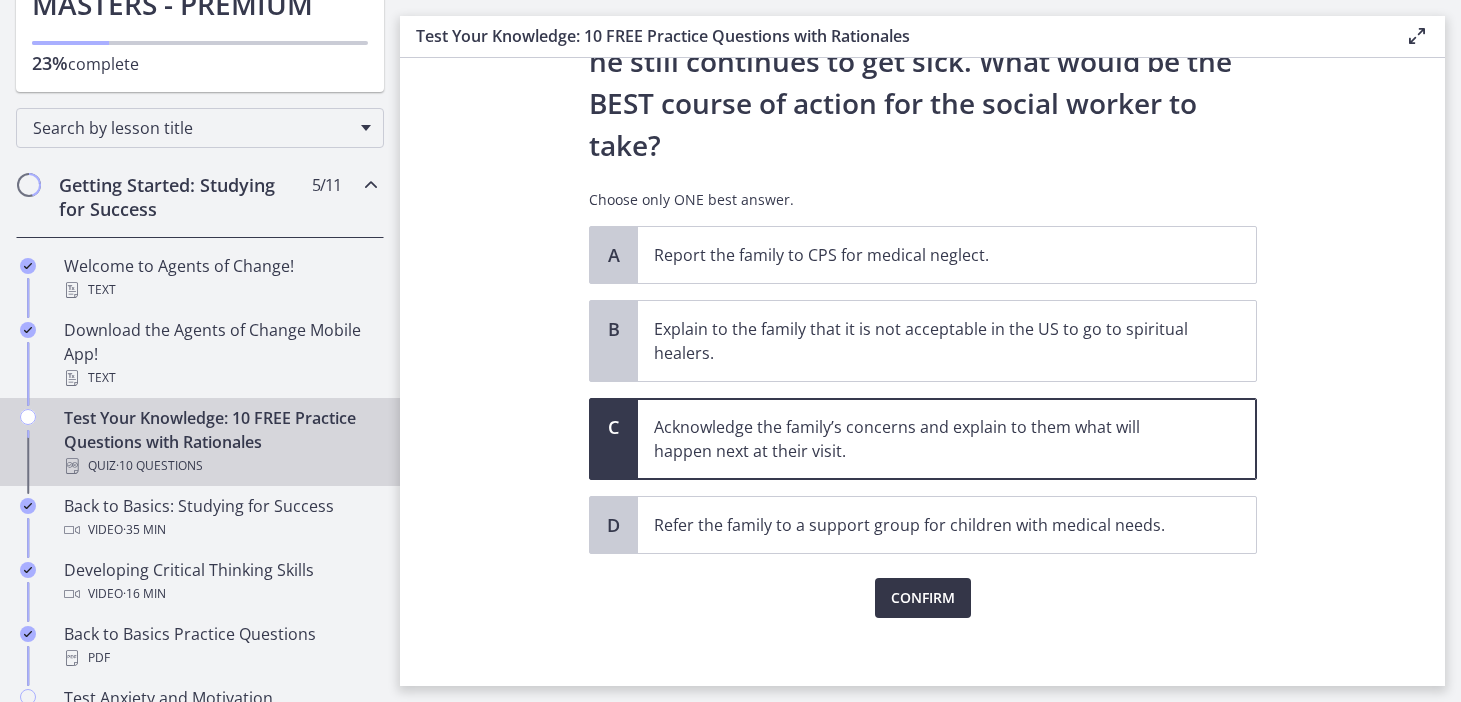 click on "Confirm" at bounding box center (923, 598) 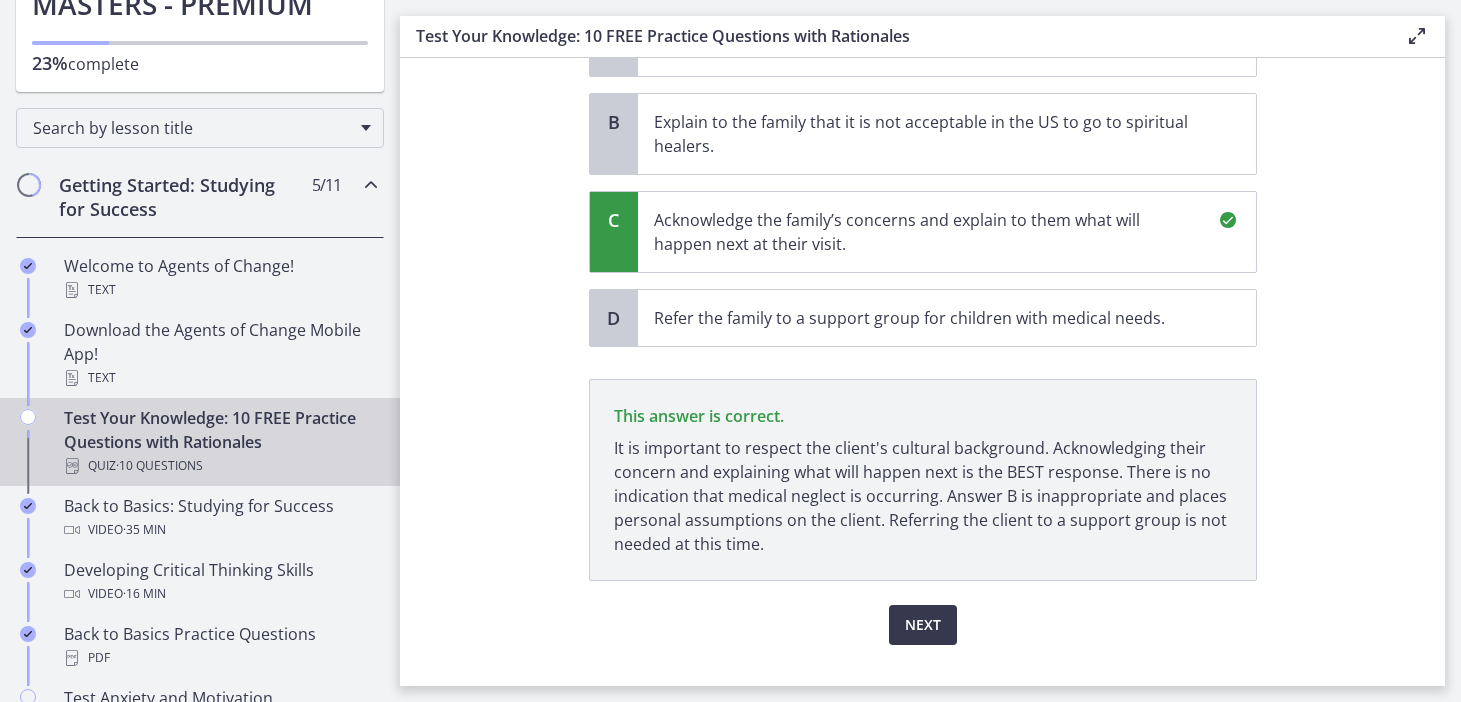 scroll, scrollTop: 664, scrollLeft: 0, axis: vertical 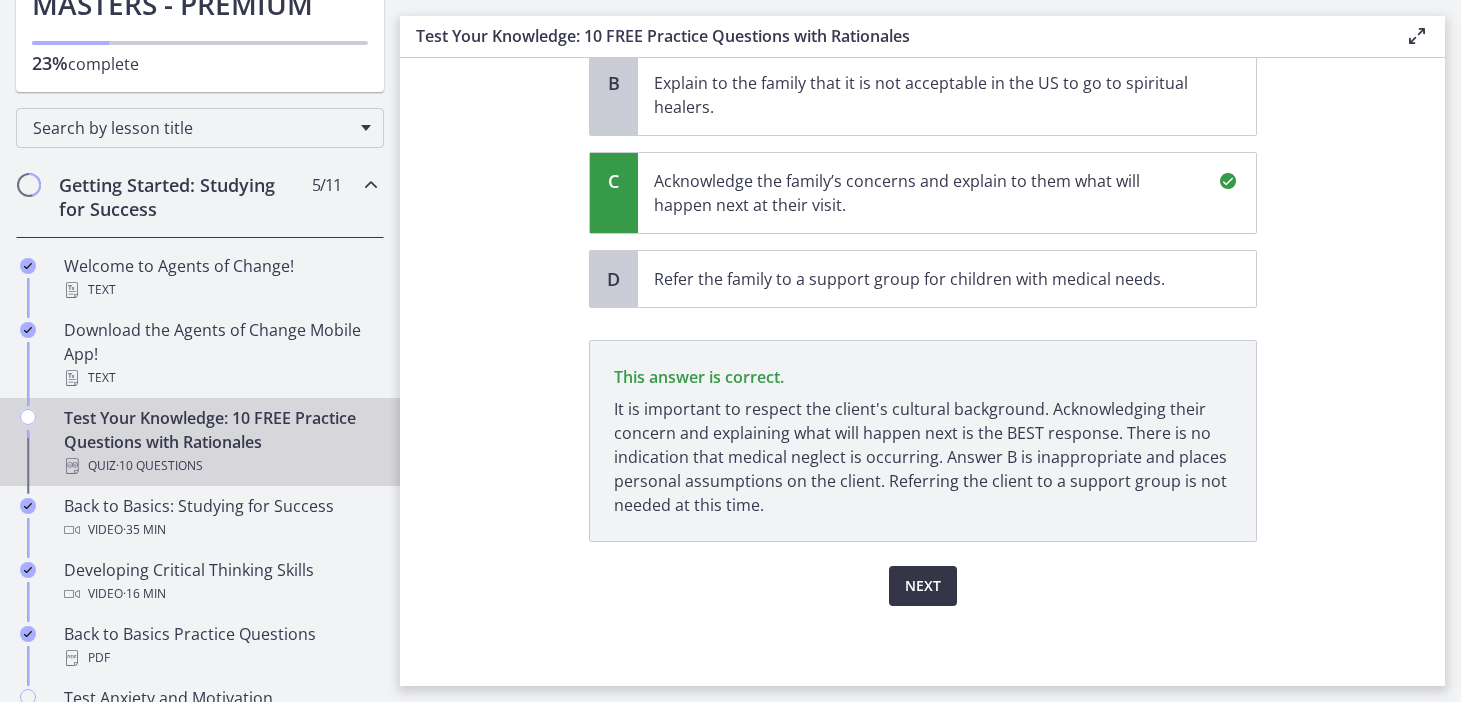 drag, startPoint x: 954, startPoint y: 591, endPoint x: 687, endPoint y: 462, distance: 296.52994 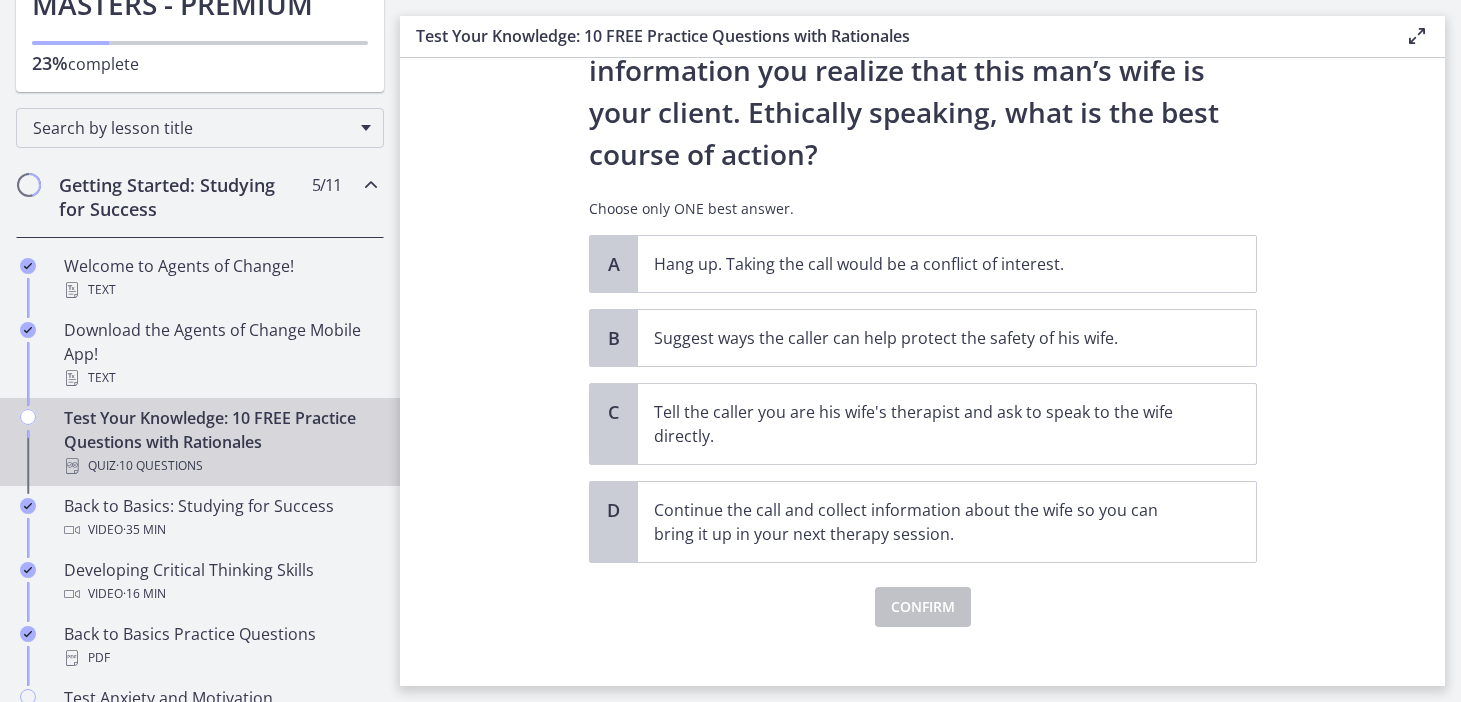 scroll, scrollTop: 288, scrollLeft: 0, axis: vertical 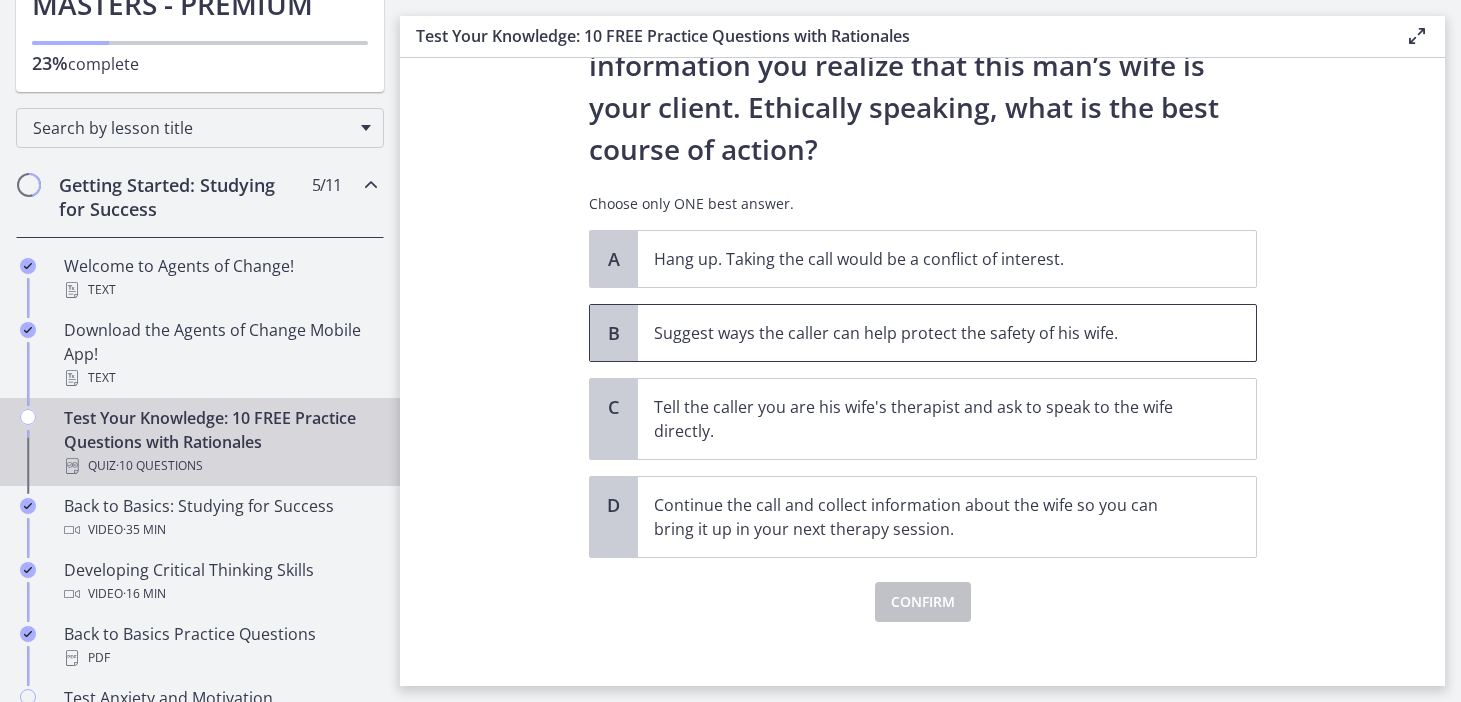 click on "Suggest ways the caller can help protect the safety of his wife." at bounding box center (927, 333) 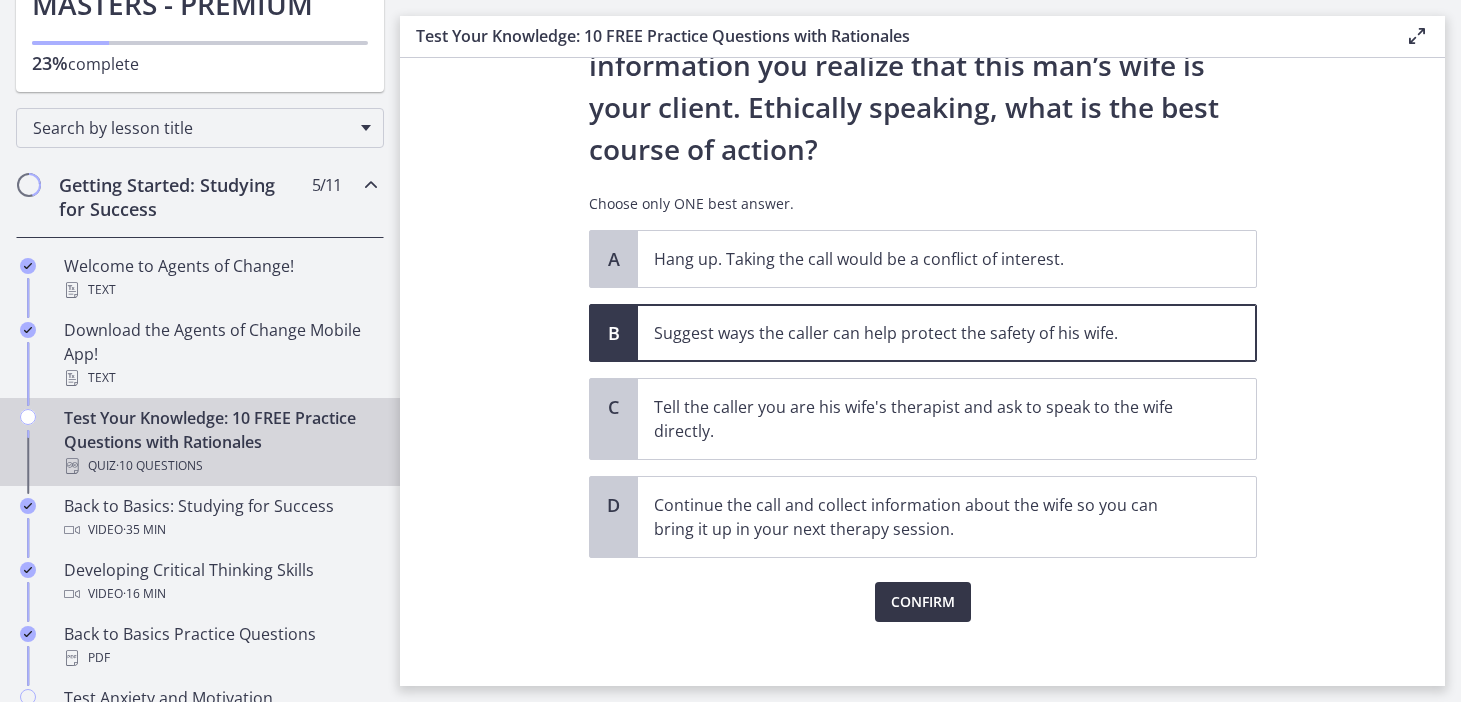 click on "Confirm" at bounding box center (923, 602) 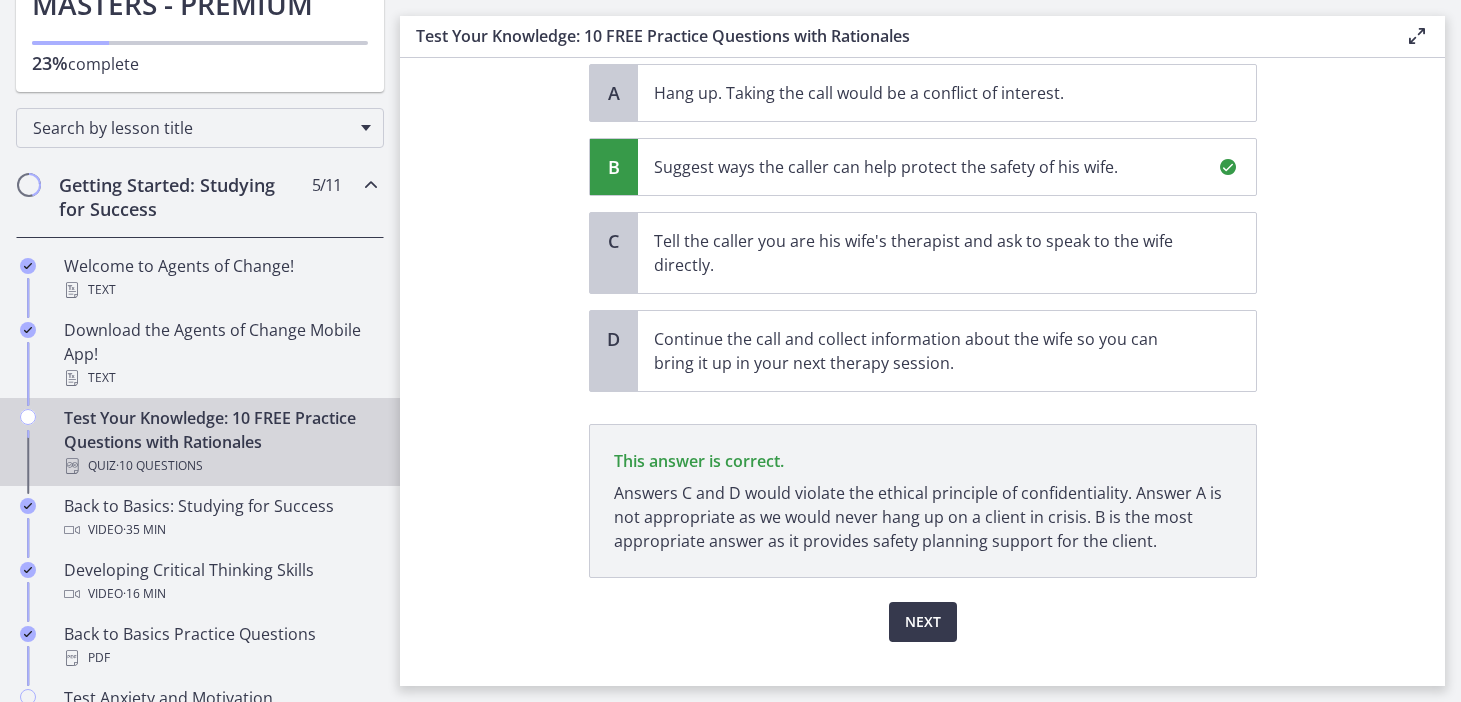 scroll, scrollTop: 490, scrollLeft: 0, axis: vertical 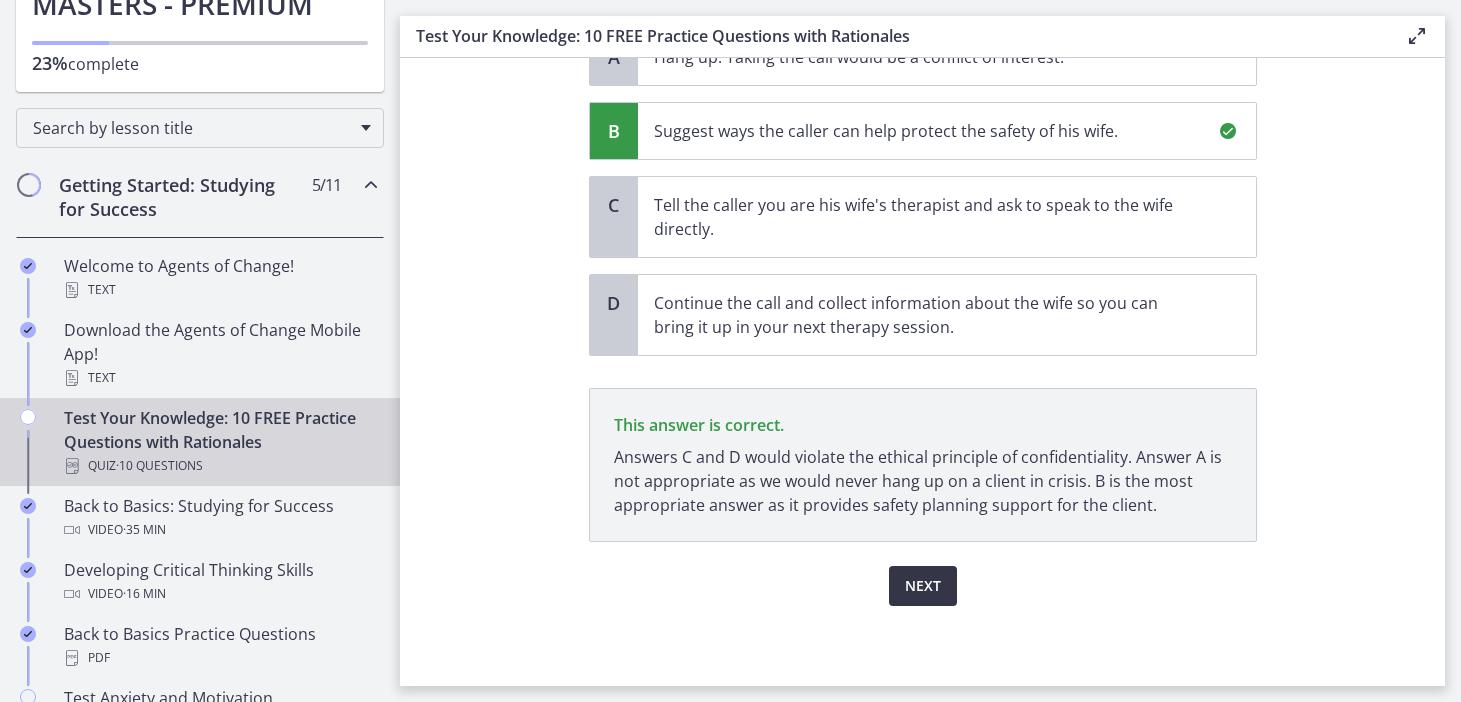 click on "Next" at bounding box center [923, 586] 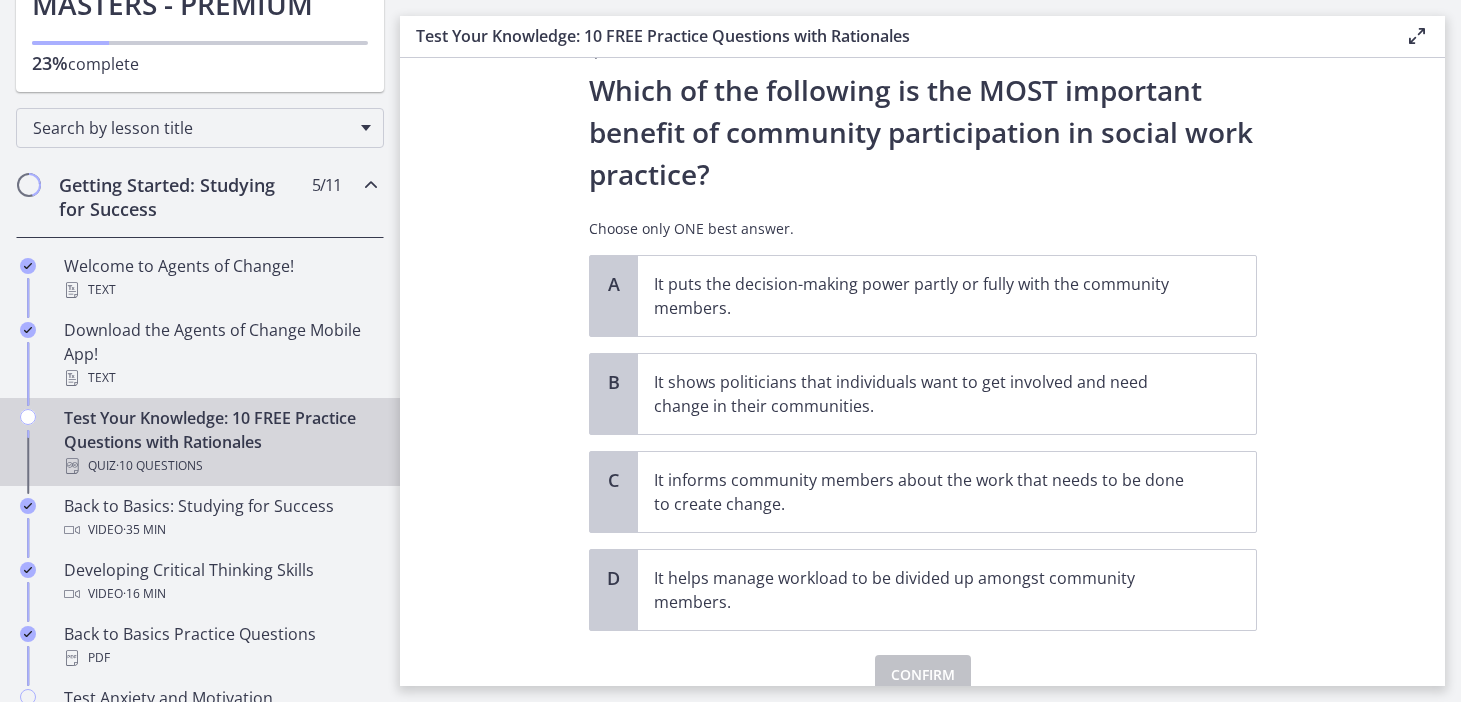 scroll, scrollTop: 43, scrollLeft: 0, axis: vertical 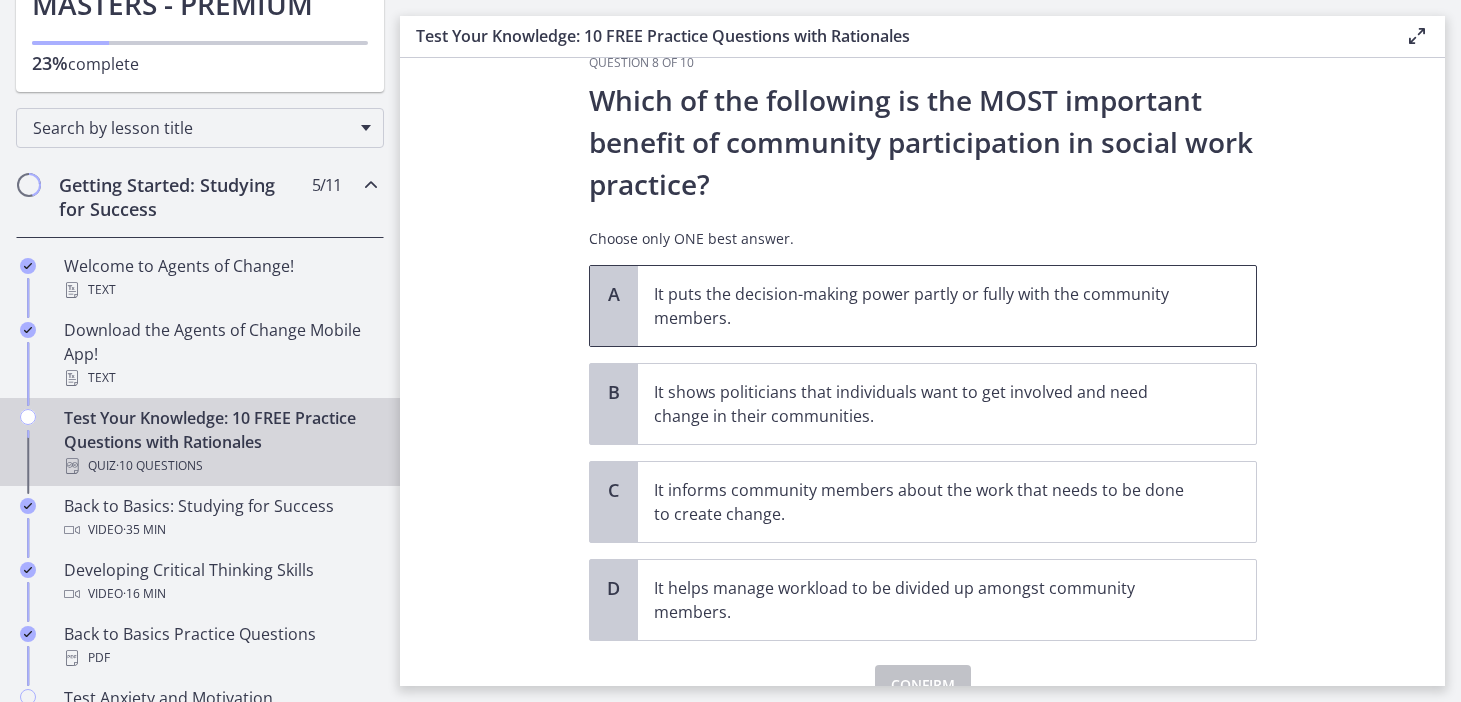 click on "It puts the decision-making power partly or fully with the community members." at bounding box center [927, 306] 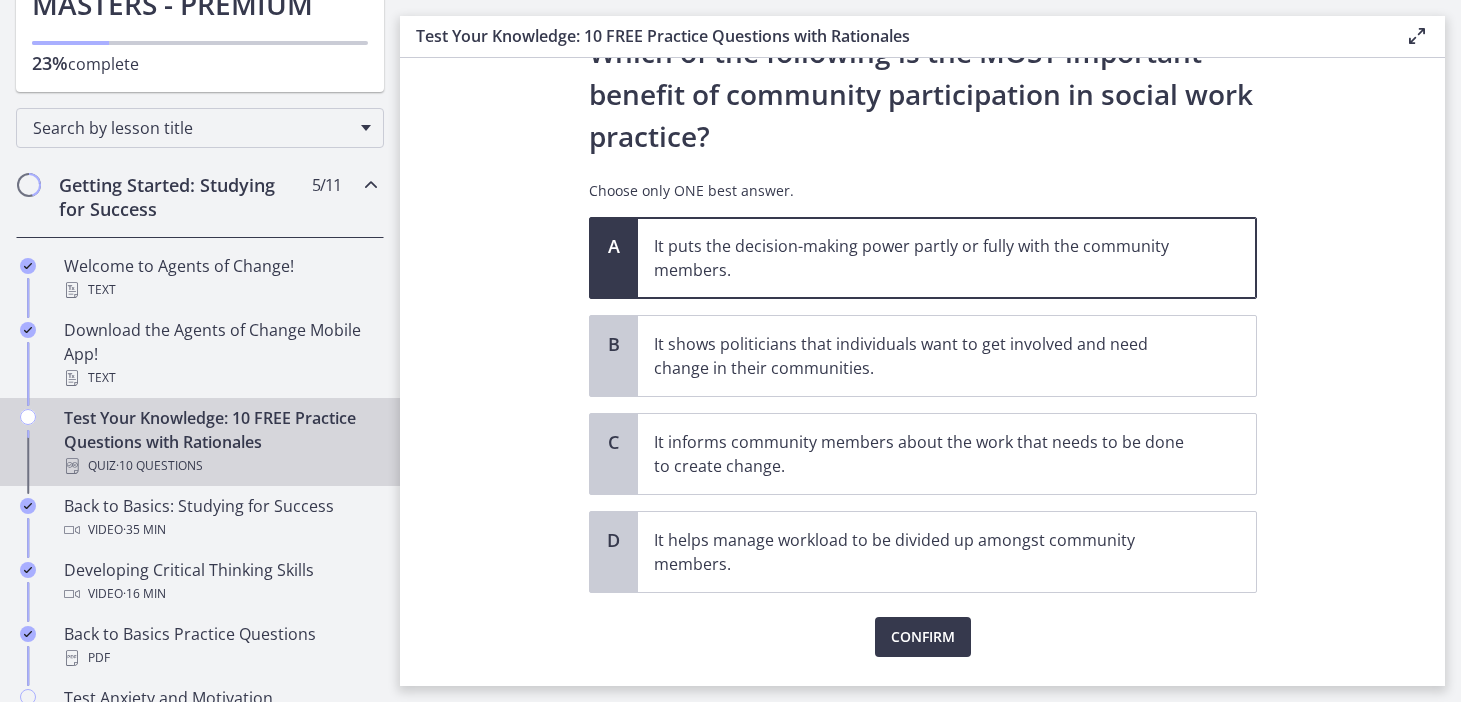 scroll, scrollTop: 142, scrollLeft: 0, axis: vertical 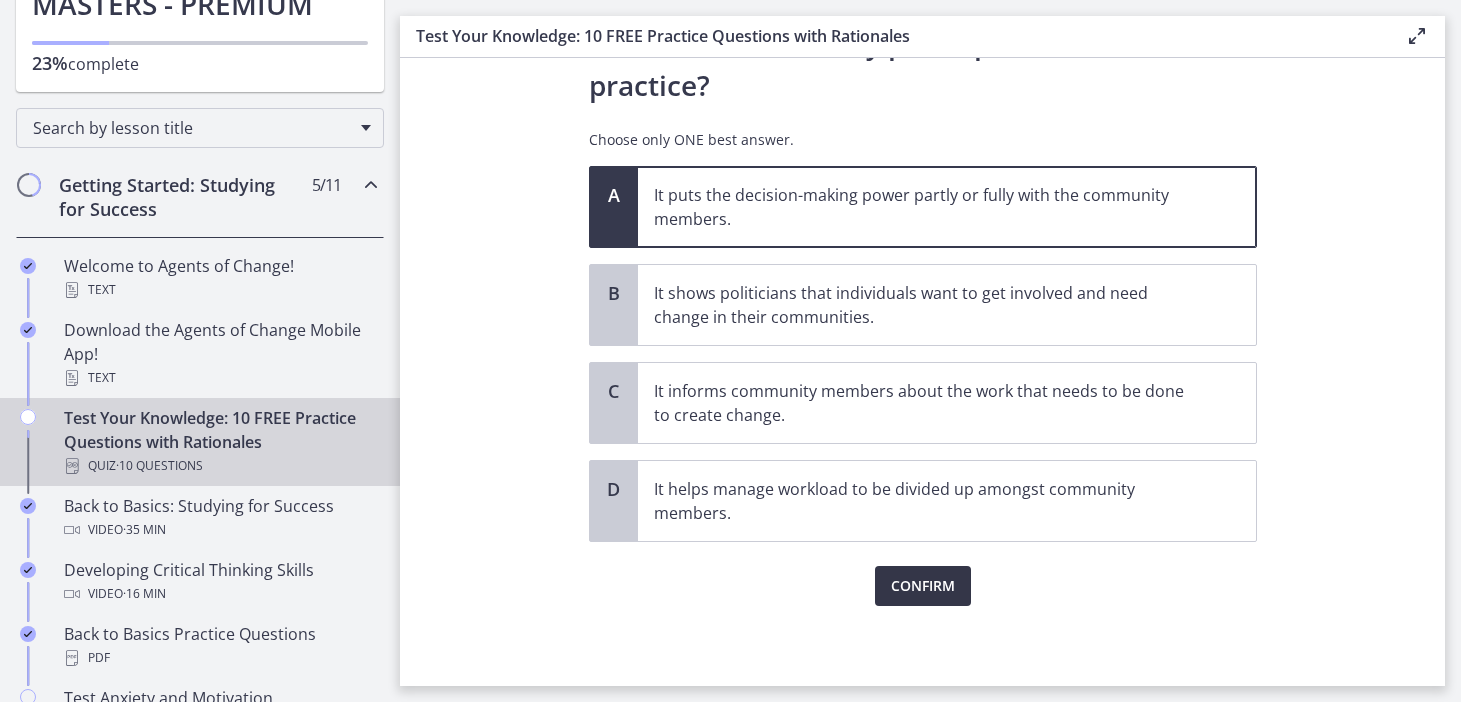 click on "Confirm" at bounding box center [923, 586] 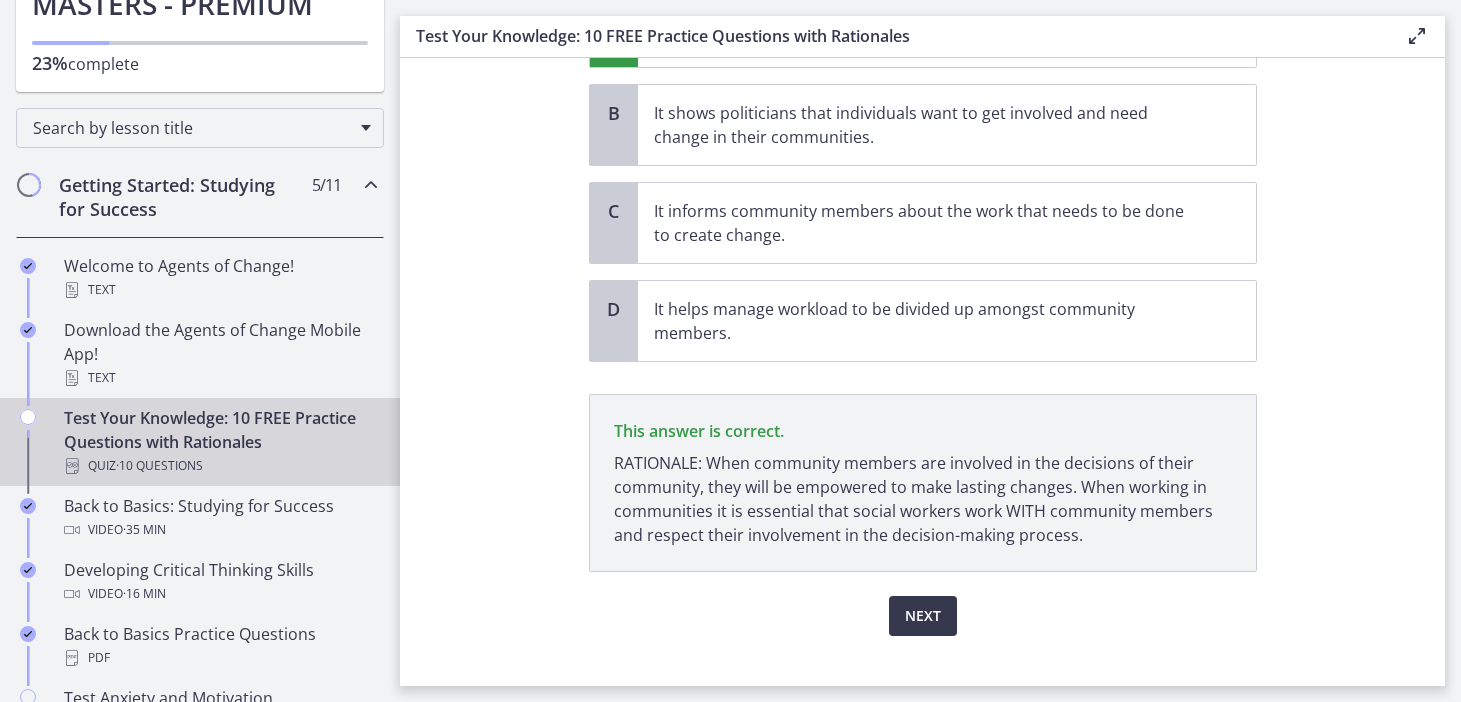 scroll, scrollTop: 352, scrollLeft: 0, axis: vertical 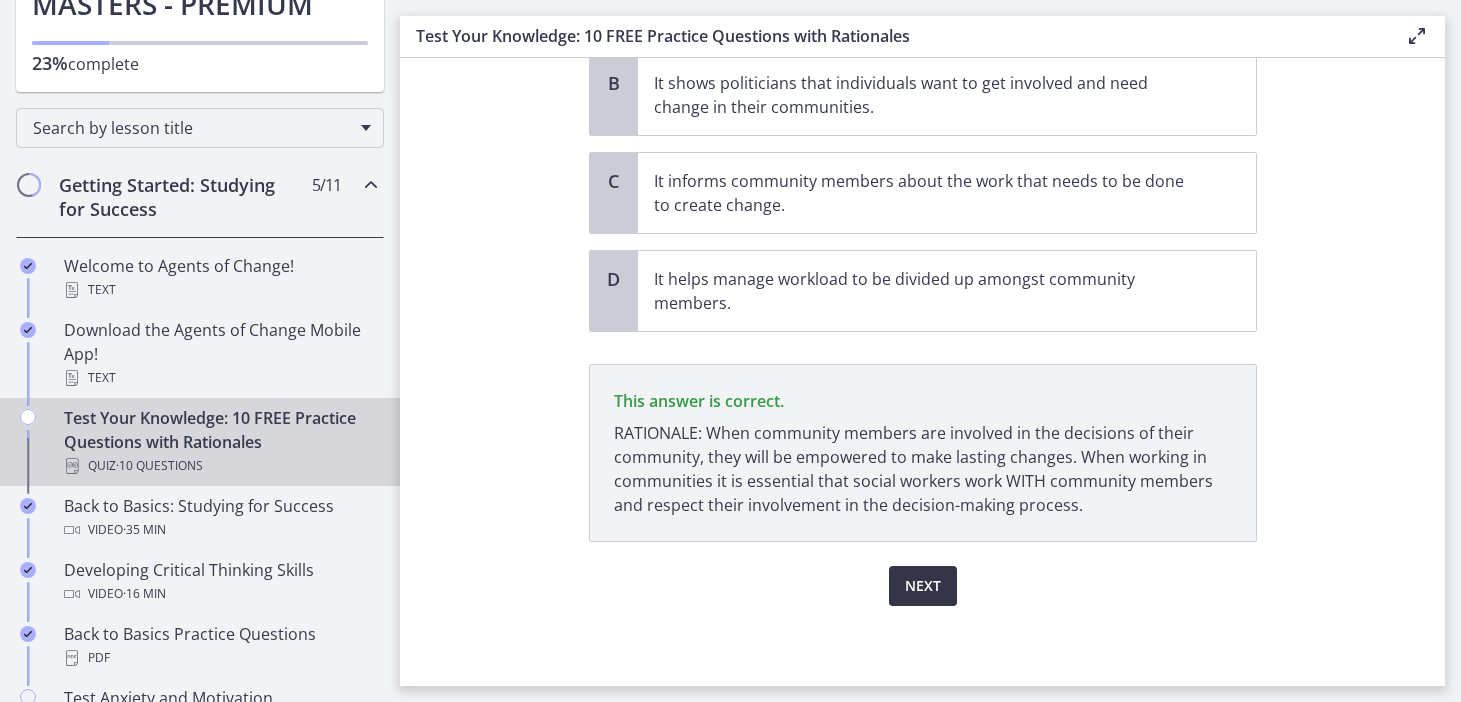 click on "Next" at bounding box center [923, 586] 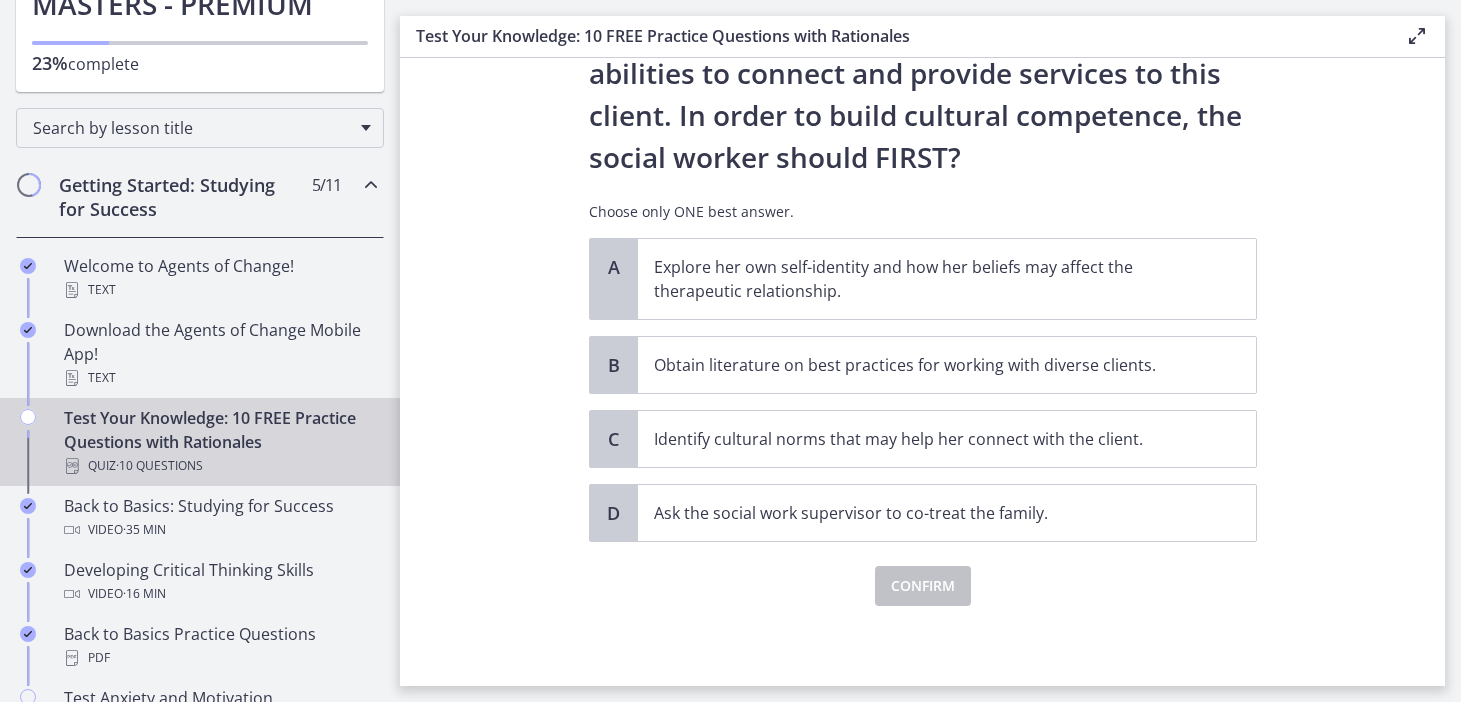 scroll, scrollTop: 0, scrollLeft: 0, axis: both 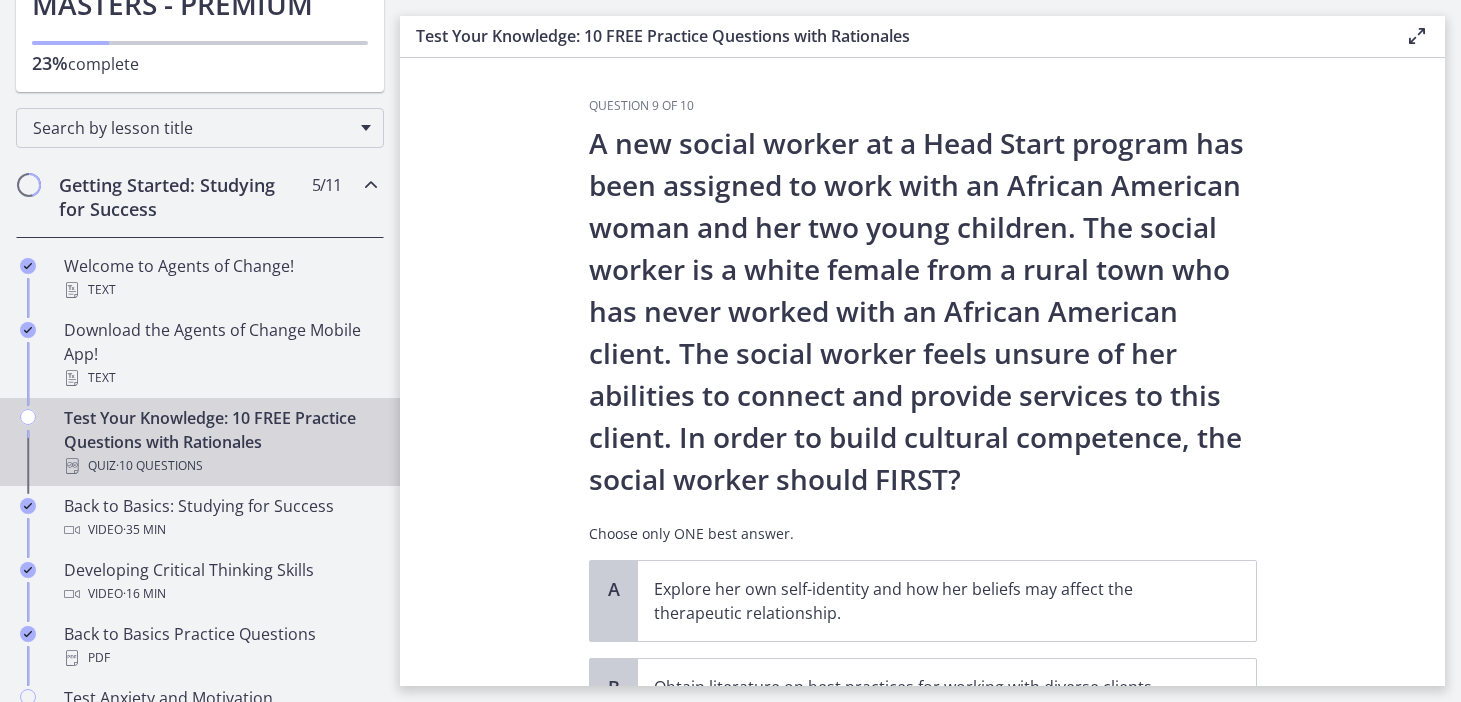 click on "Question   9   of   10
A new social worker at a Head Start program has been assigned to work with an African American woman and her two young children. The social worker is a white female from a rural town who has never worked with an African American client. The social worker feels unsure of her abilities to connect and provide services to this client. In order to build cultural competence, the social worker should FIRST?
Choose only ONE best answer.
A
Explore her own self-identity and how her beliefs may affect the therapeutic relationship.
B
Obtain literature on best practices for working with diverse clients.
C
Identify cultural norms that may help her connect with the client." at bounding box center [922, 372] 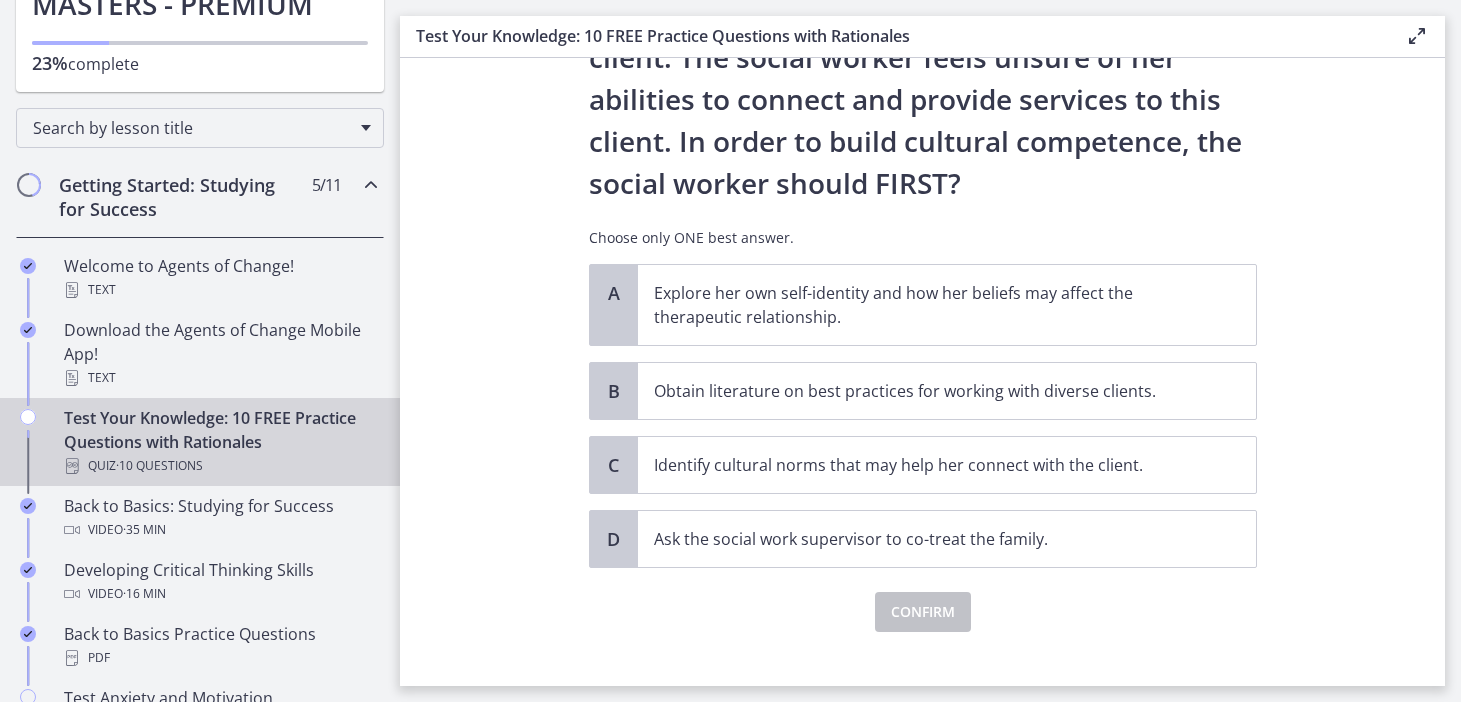 scroll, scrollTop: 322, scrollLeft: 0, axis: vertical 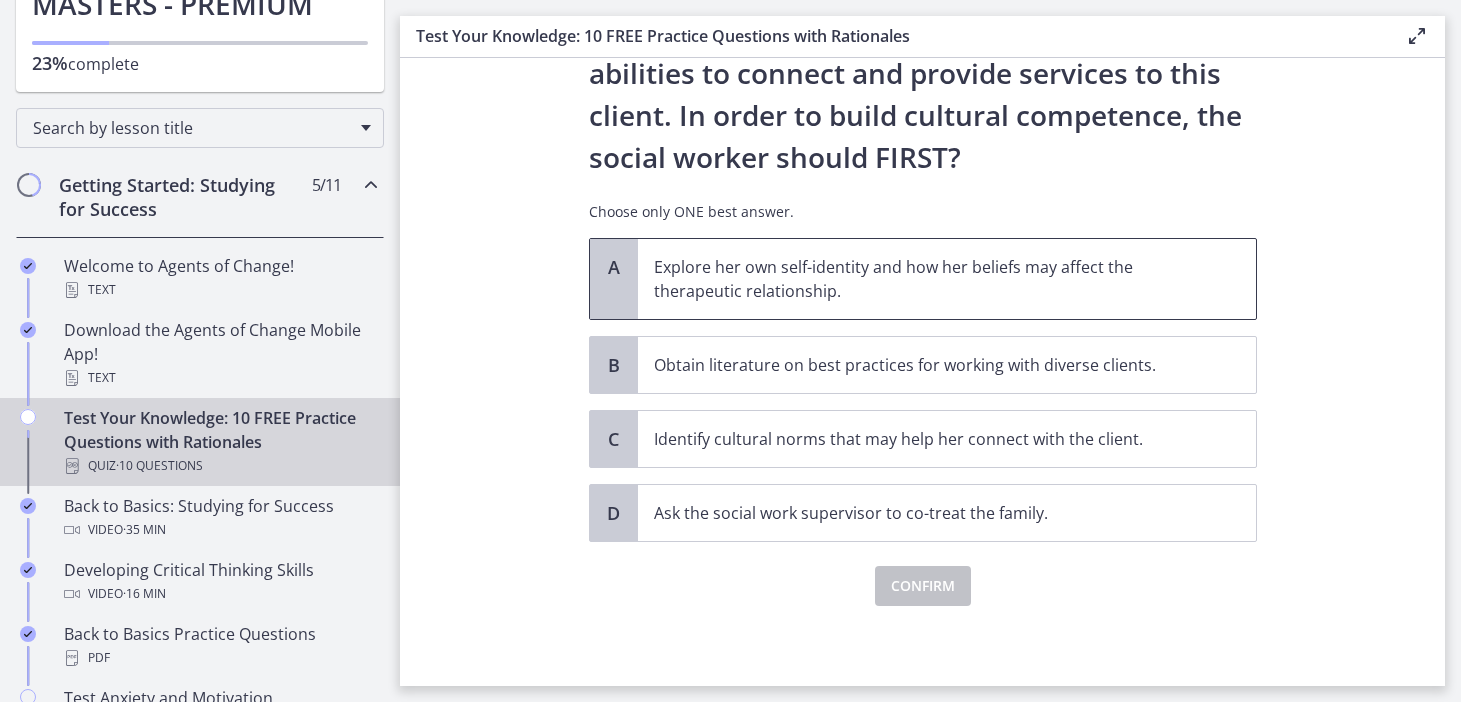 click on "Explore her own self-identity and how her beliefs may affect the therapeutic relationship." at bounding box center (927, 279) 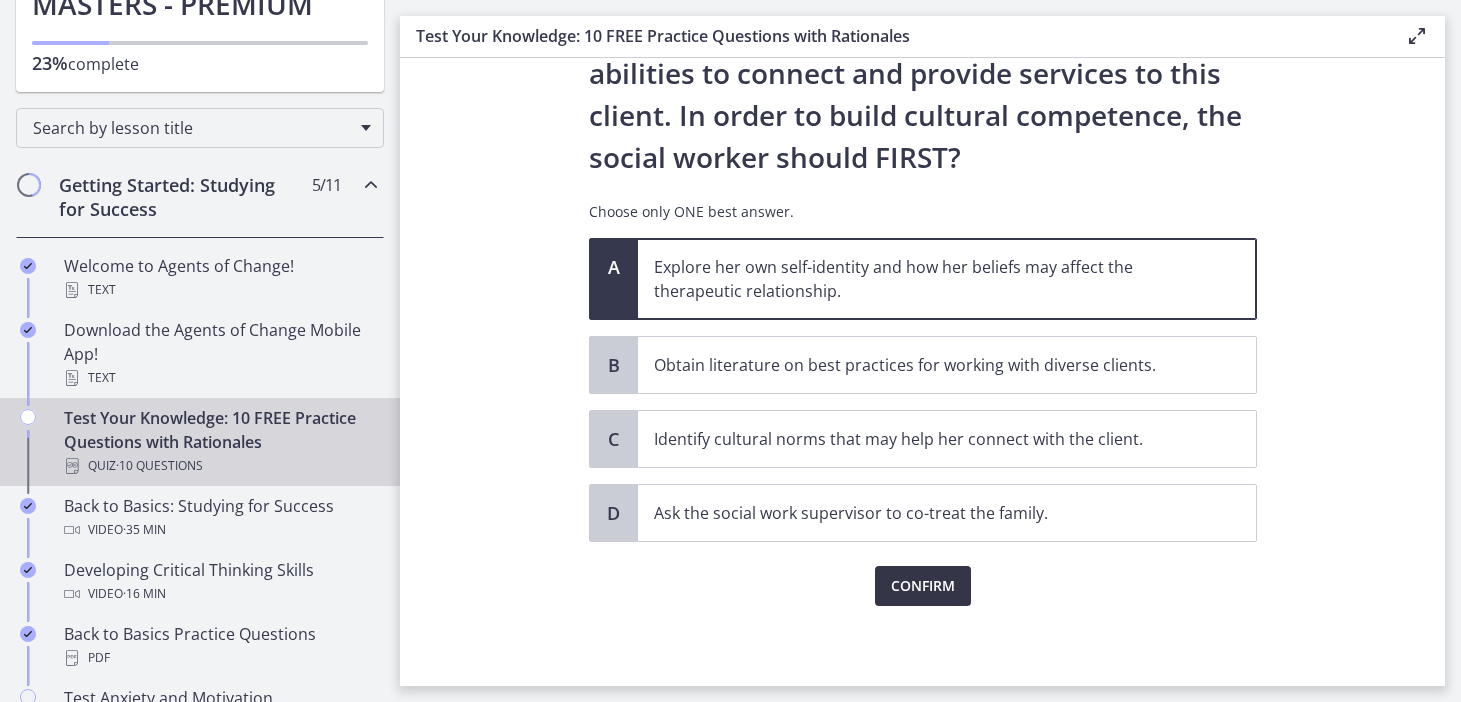 click on "Confirm" at bounding box center (923, 586) 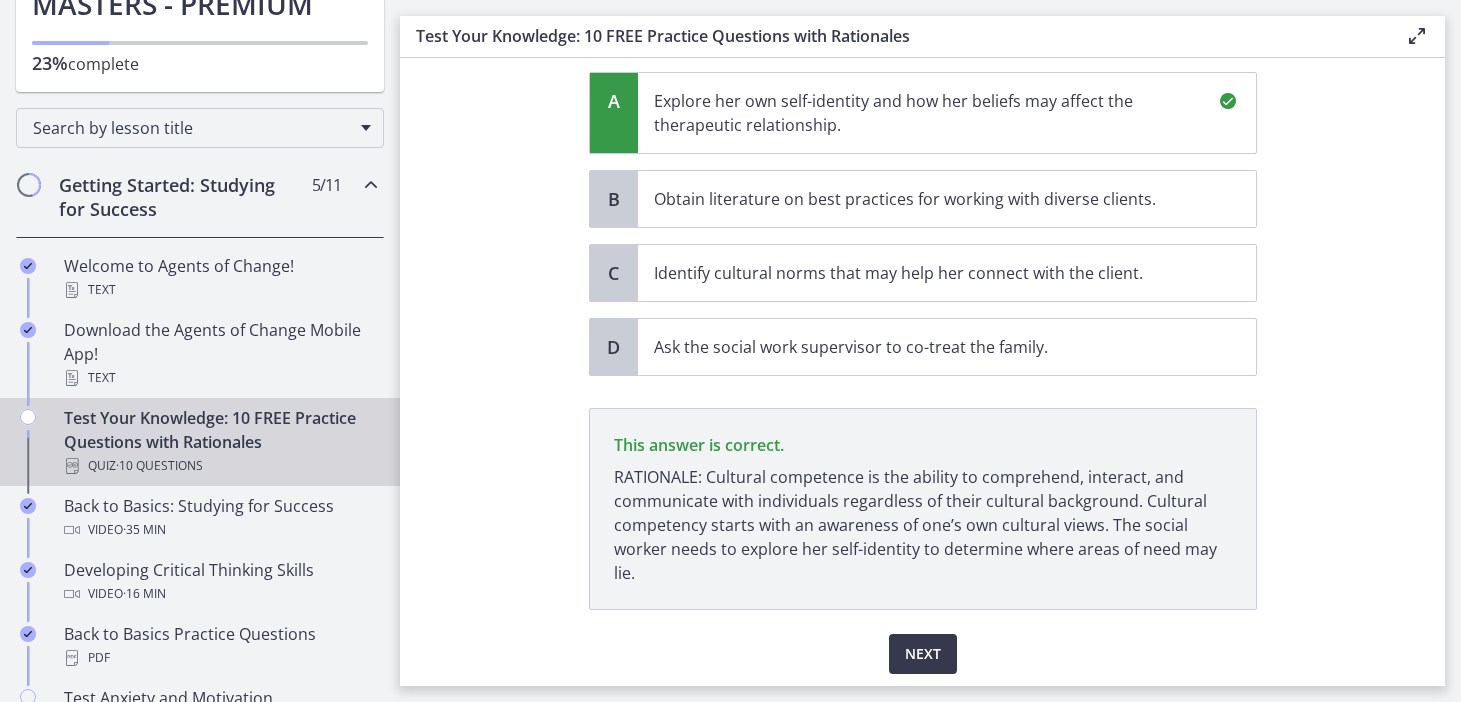 scroll, scrollTop: 556, scrollLeft: 0, axis: vertical 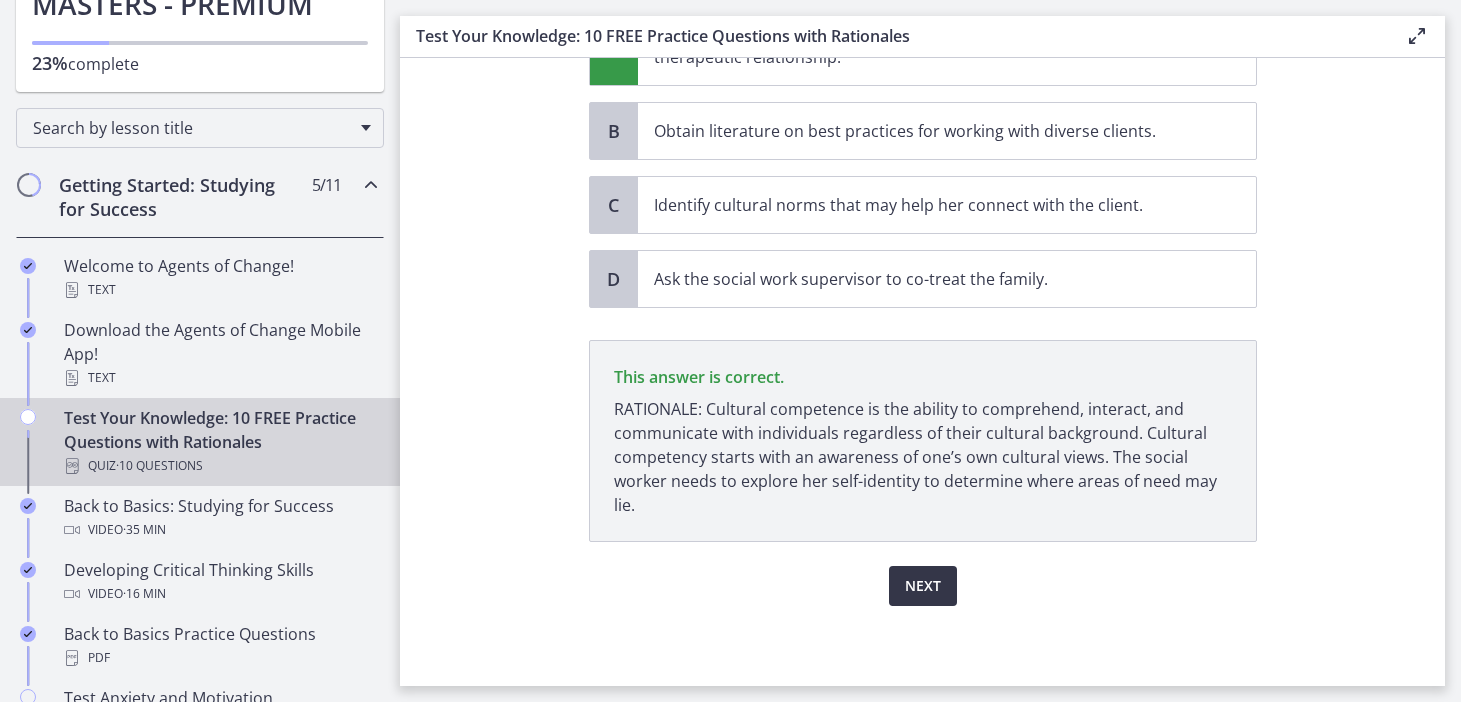 drag, startPoint x: 925, startPoint y: 593, endPoint x: 880, endPoint y: 579, distance: 47.127487 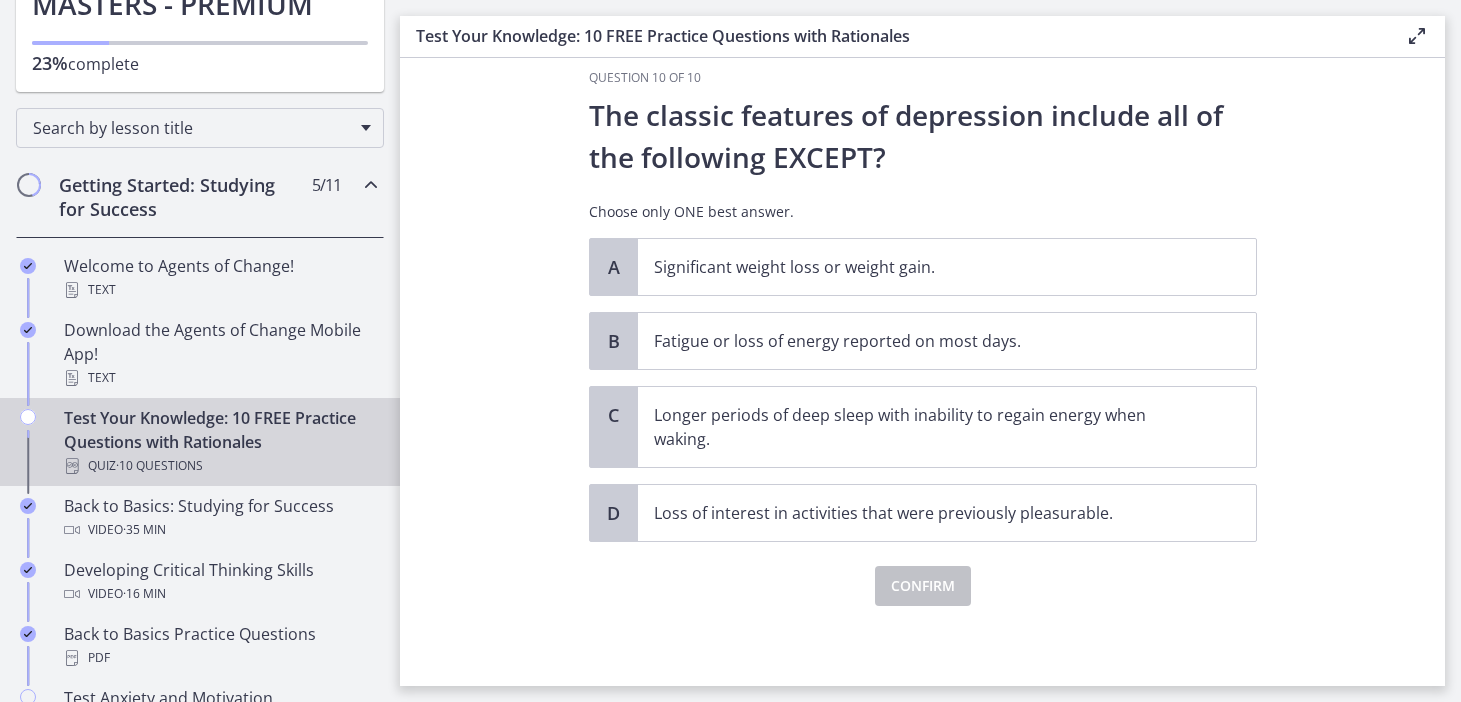 scroll, scrollTop: 0, scrollLeft: 0, axis: both 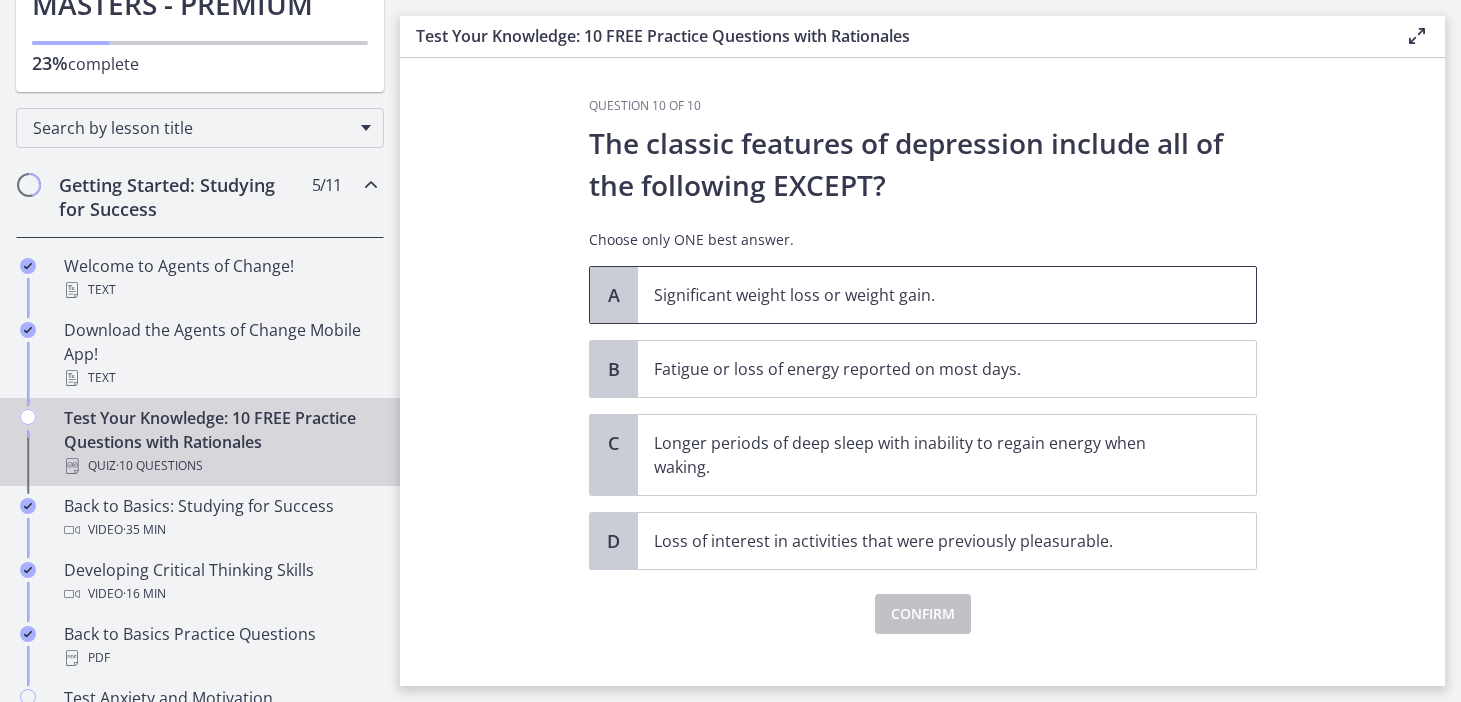 click on "Significant weight loss or weight gain." at bounding box center [927, 295] 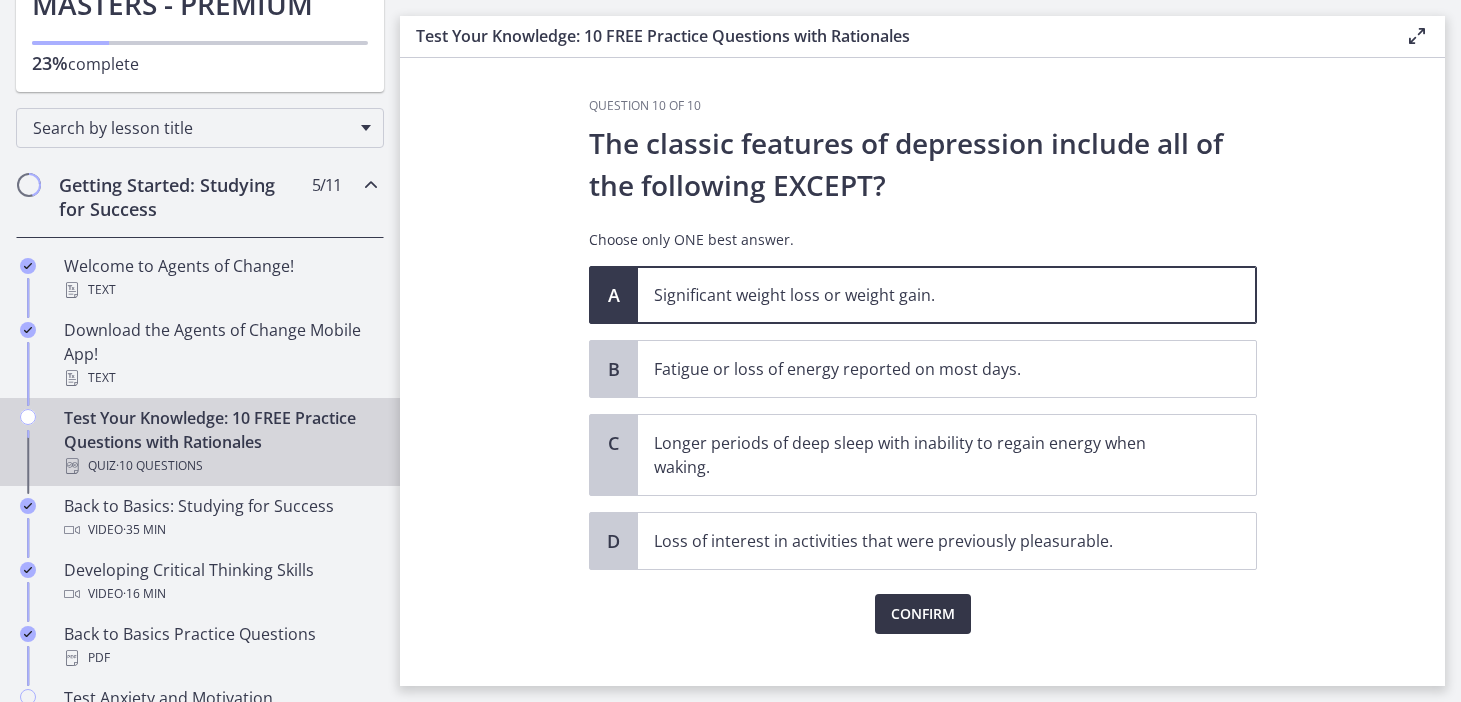 click on "Confirm" at bounding box center [923, 614] 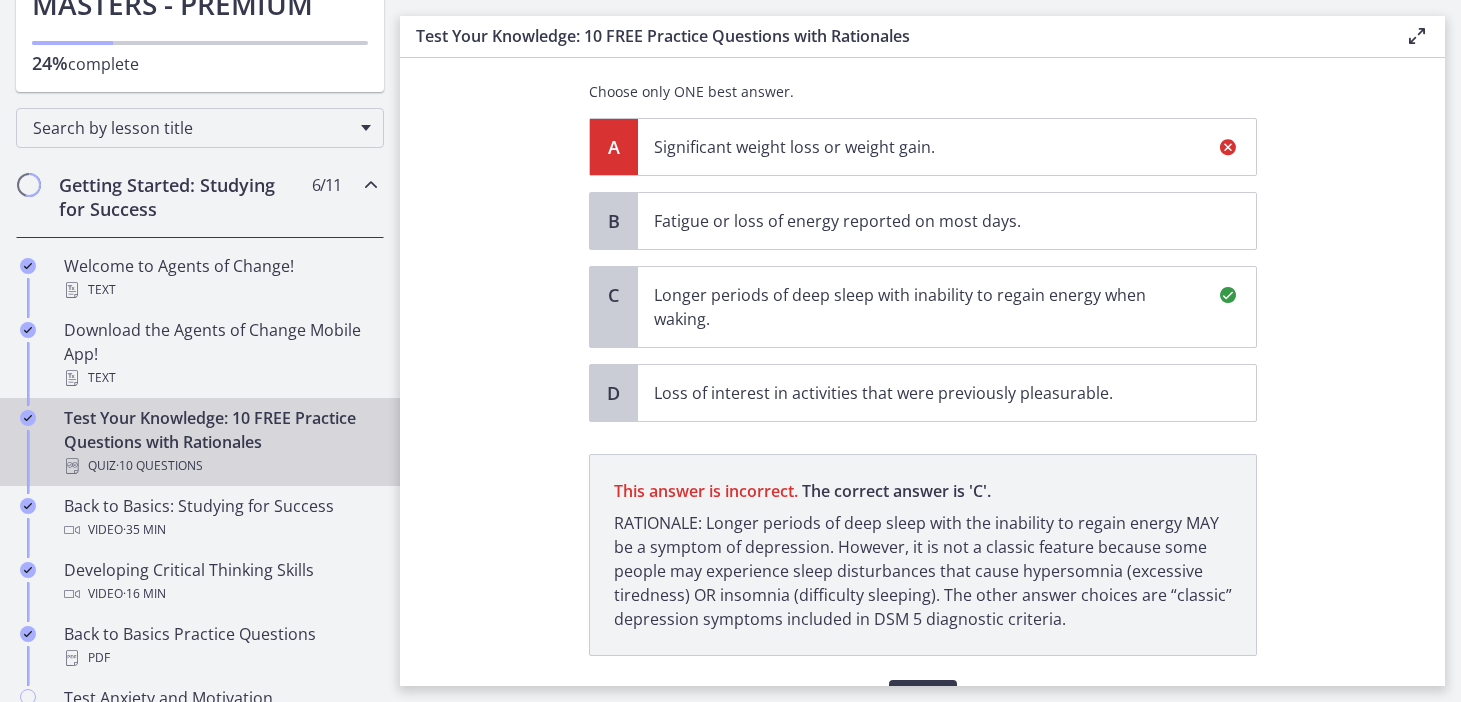 scroll, scrollTop: 153, scrollLeft: 0, axis: vertical 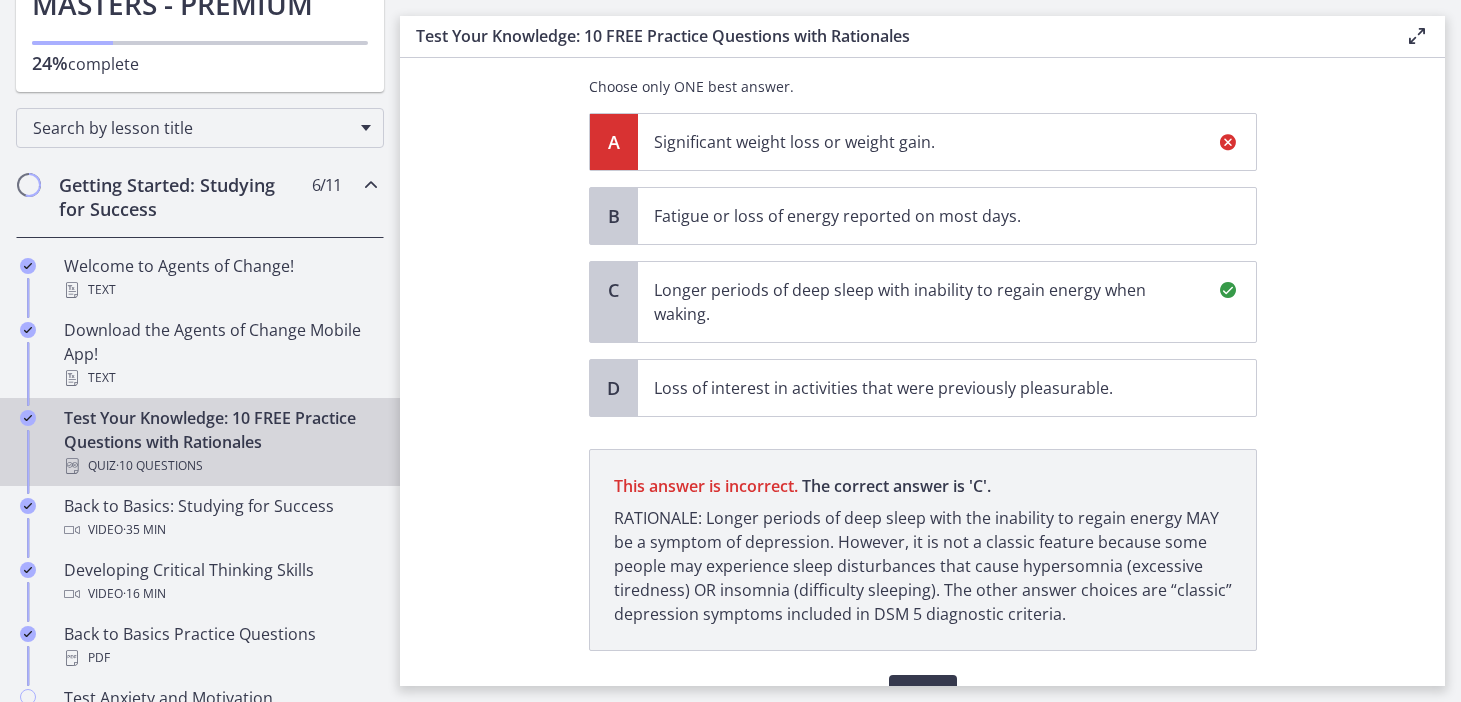 drag, startPoint x: 737, startPoint y: 307, endPoint x: 621, endPoint y: 272, distance: 121.16518 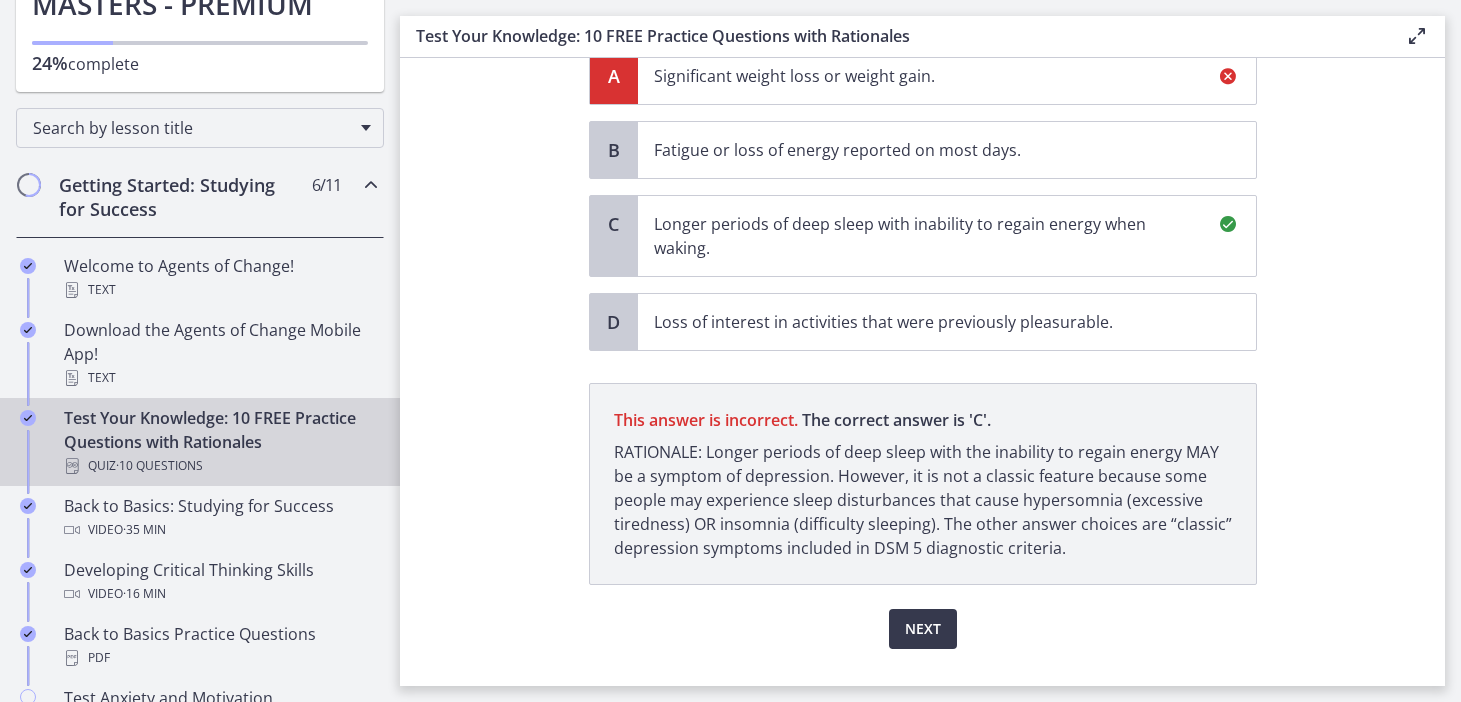scroll, scrollTop: 262, scrollLeft: 0, axis: vertical 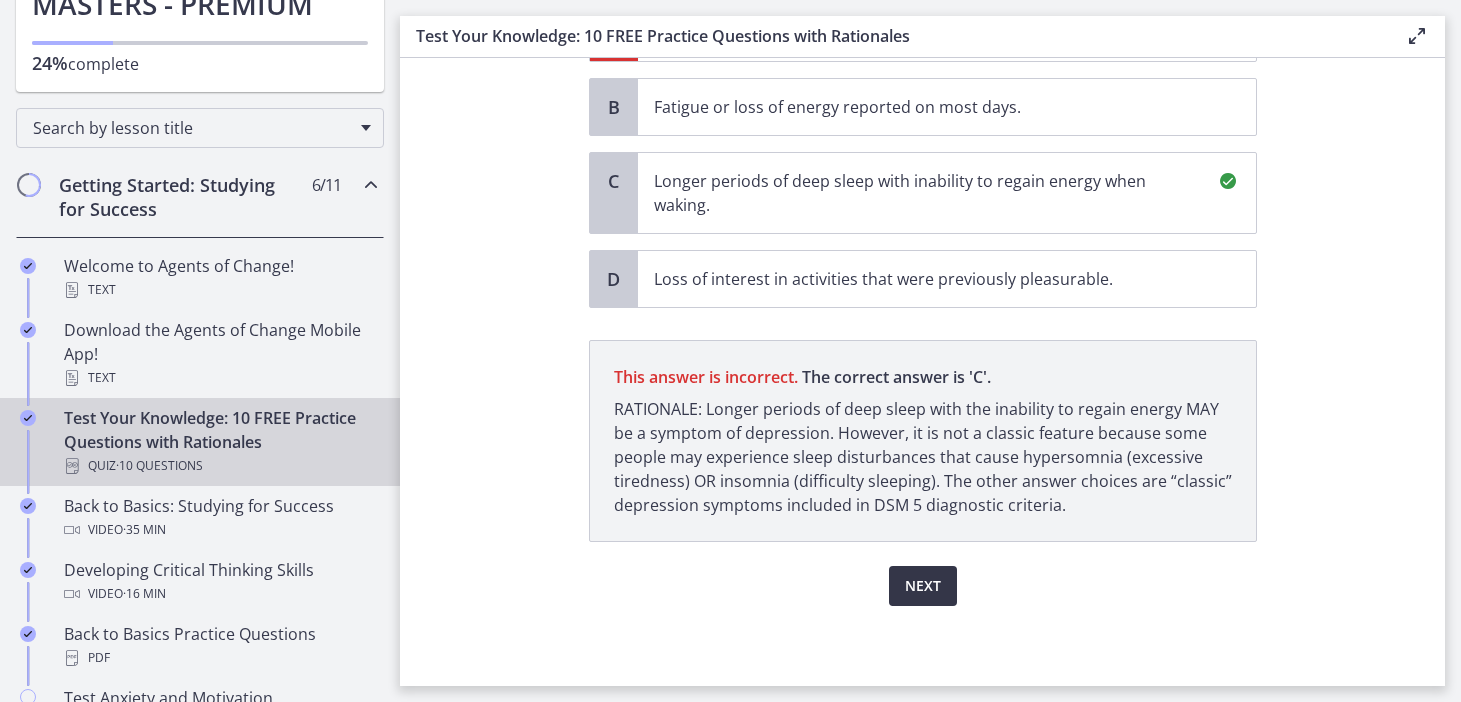 click on "Next" at bounding box center (923, 586) 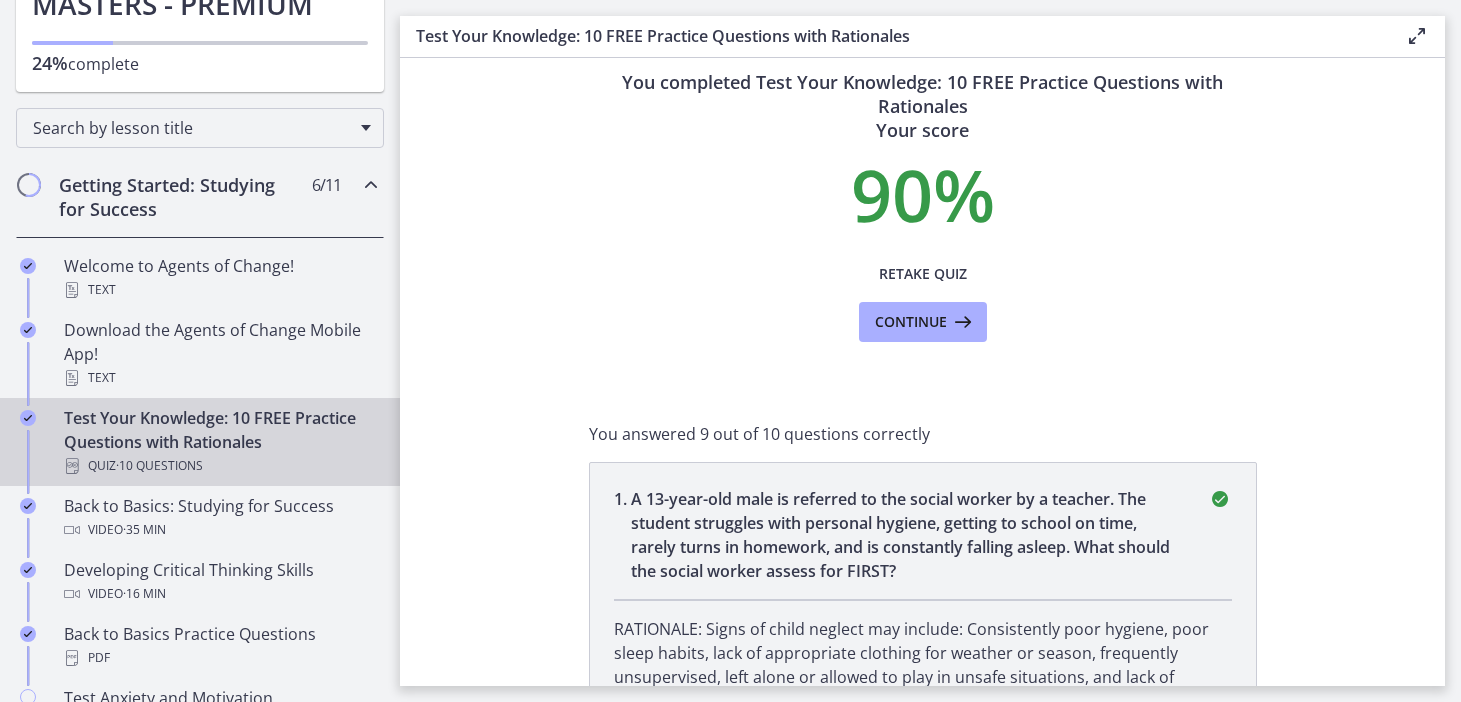 scroll, scrollTop: 35, scrollLeft: 0, axis: vertical 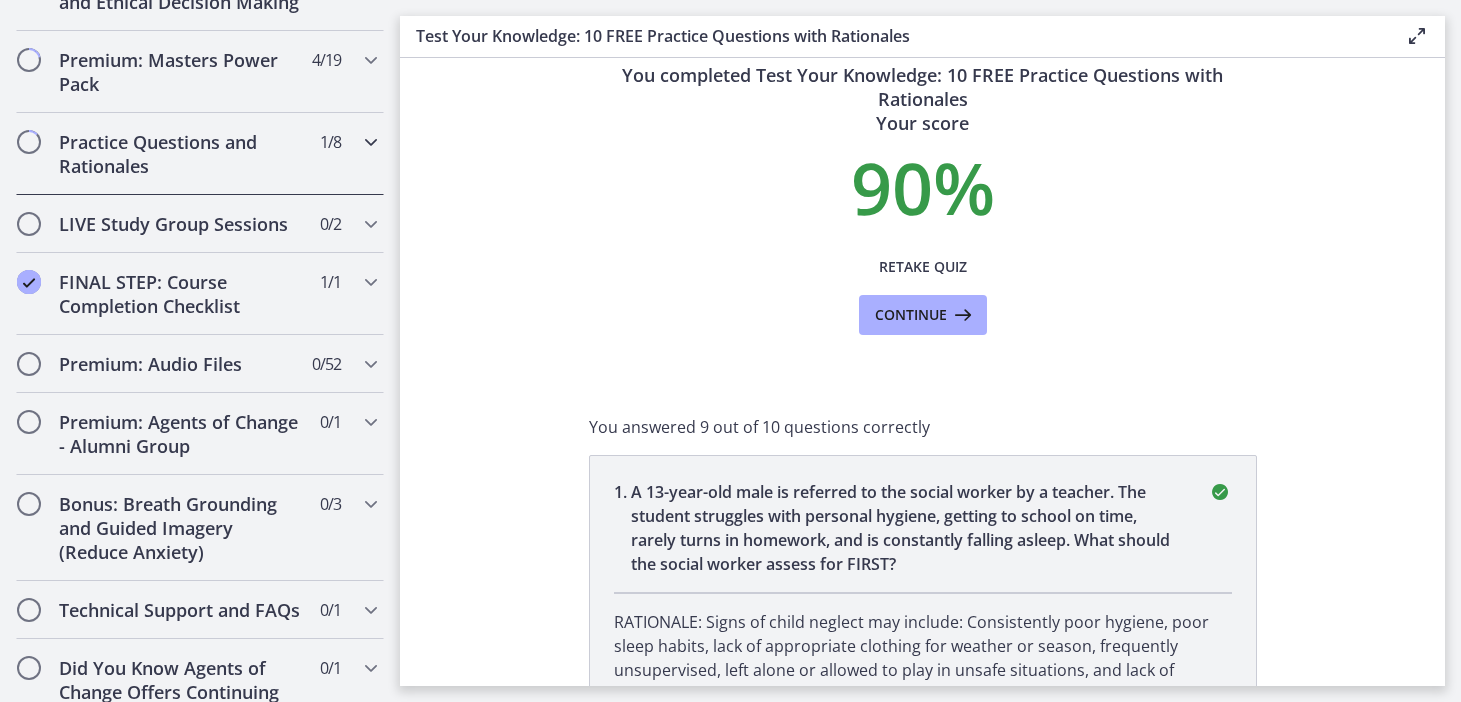 click on "Practice Questions and Rationales" at bounding box center (181, 154) 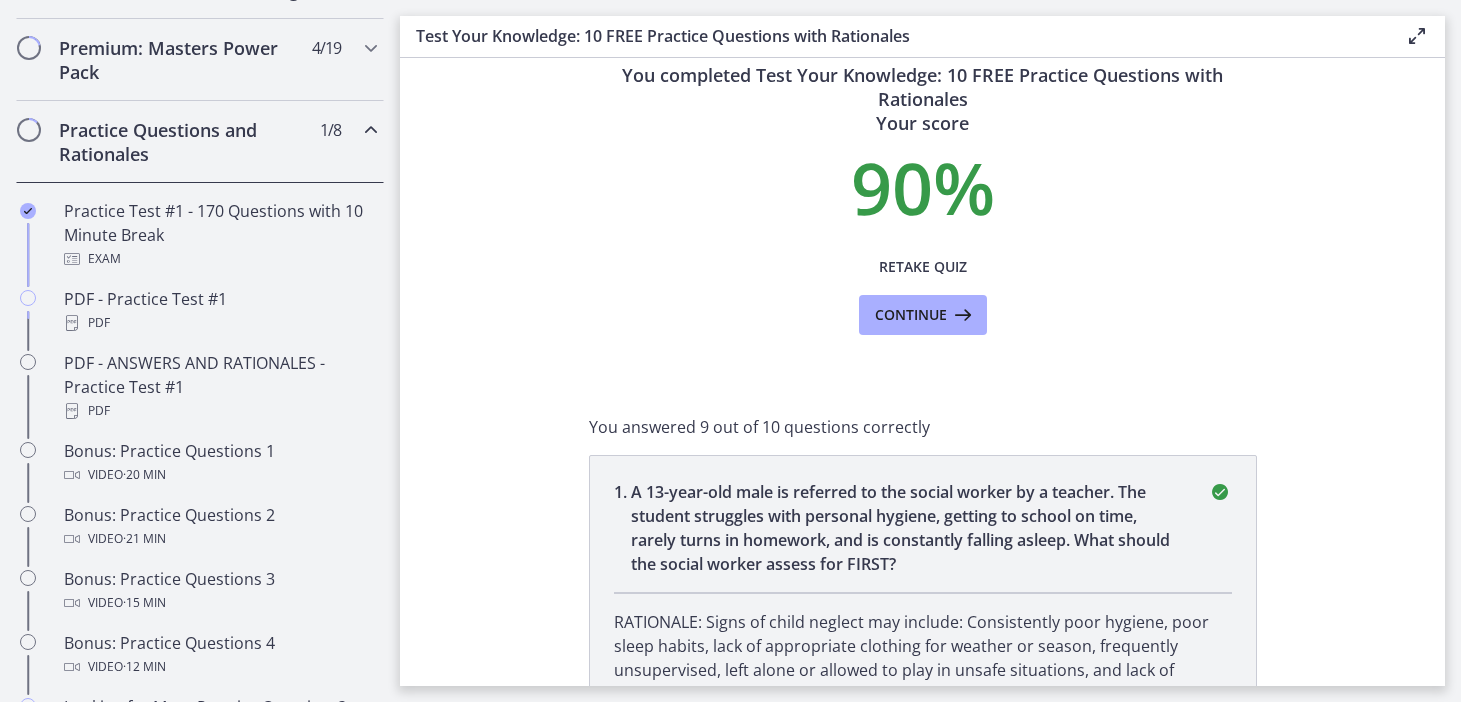 scroll, scrollTop: 938, scrollLeft: 0, axis: vertical 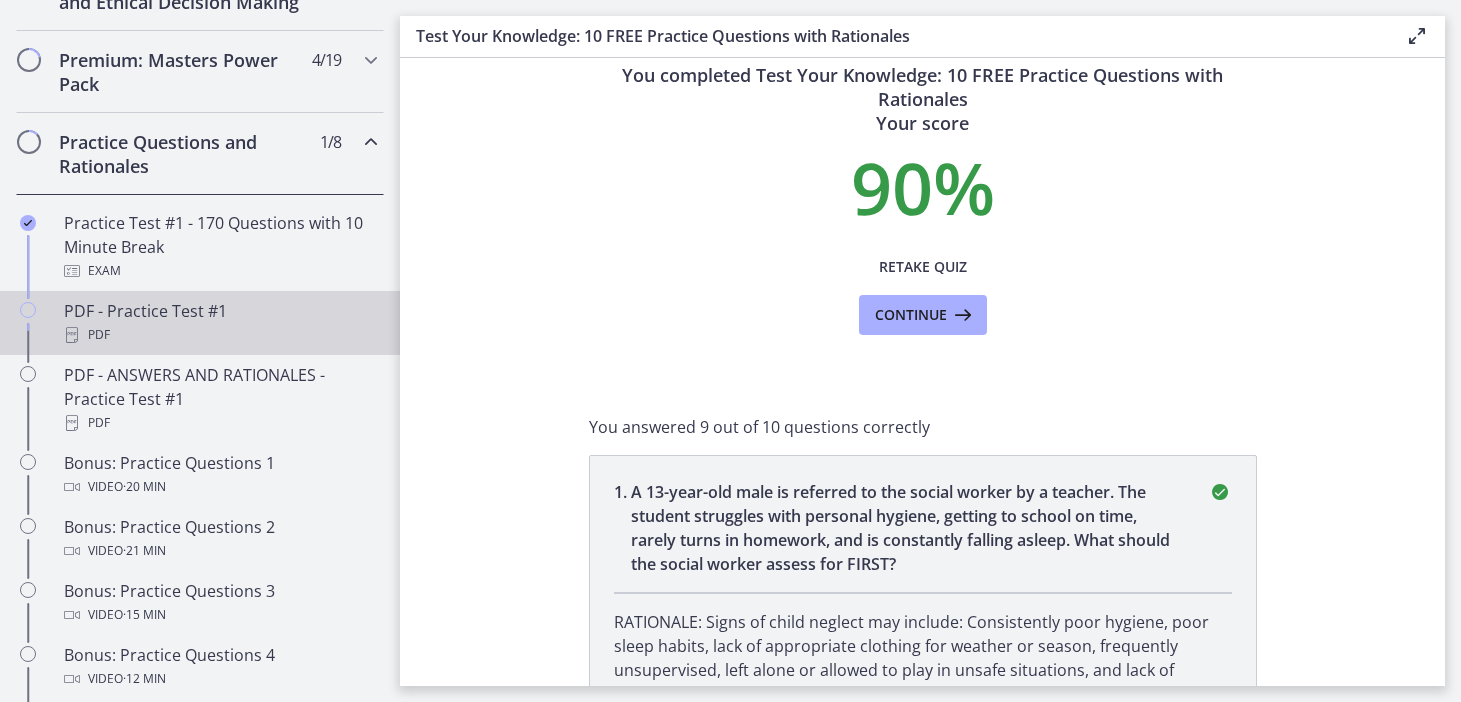 click on "PDF - Practice Test #1
PDF" at bounding box center [220, 323] 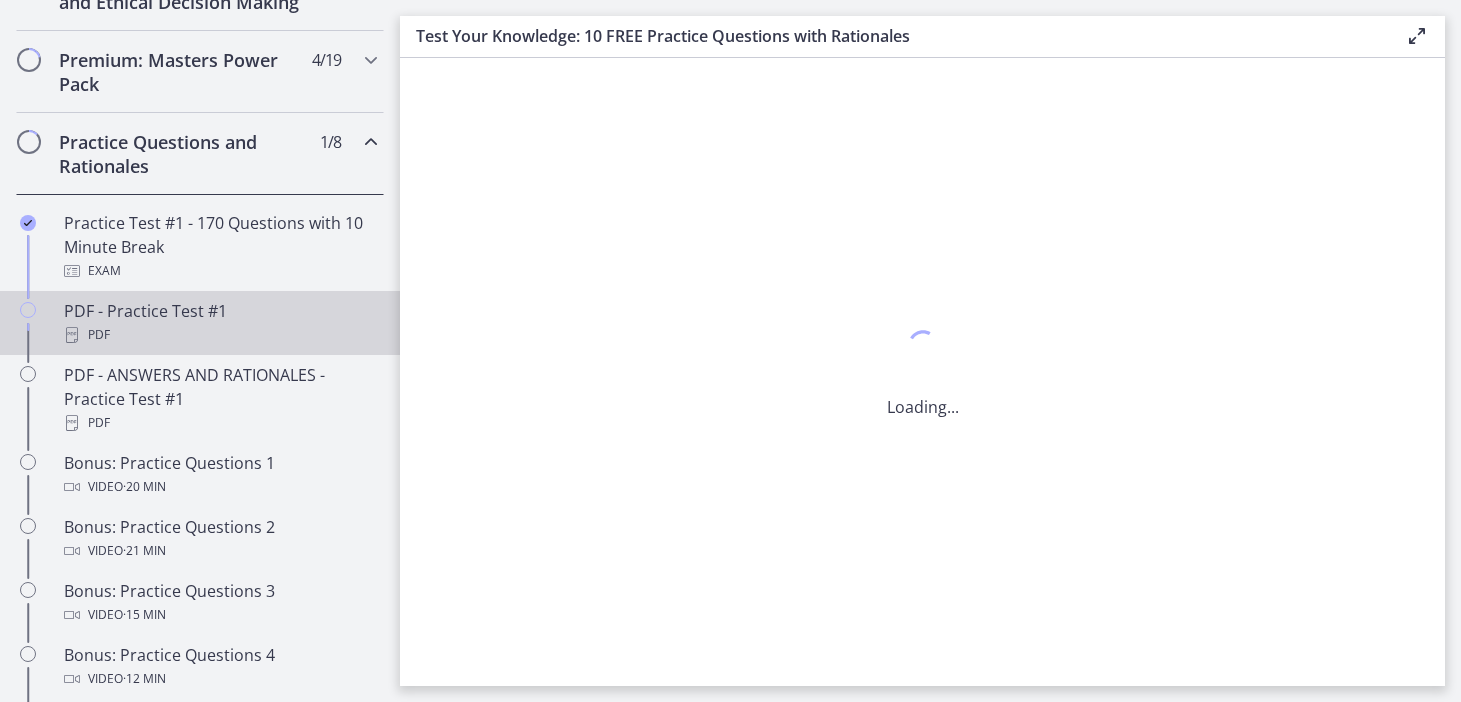 scroll, scrollTop: 0, scrollLeft: 0, axis: both 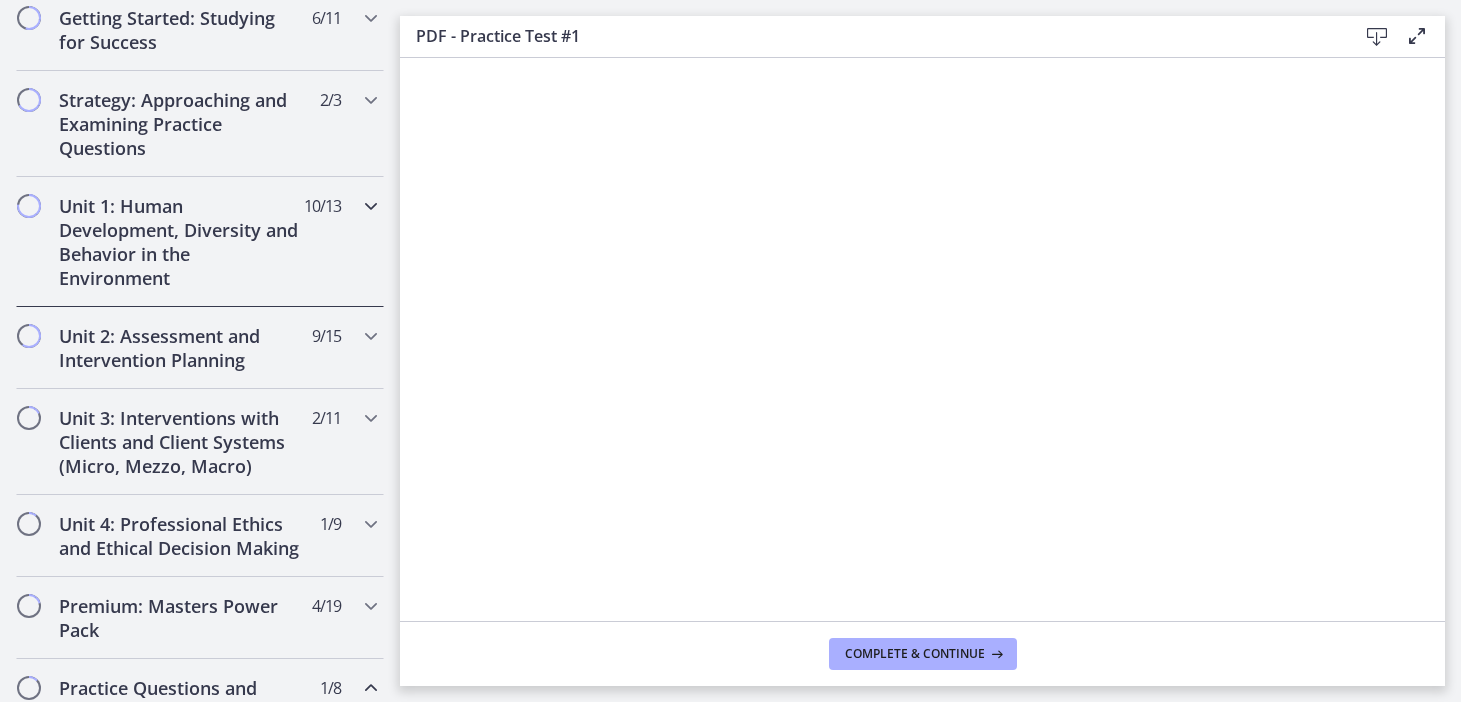 click on "Unit 1: Human Development, Diversity and Behavior in the Environment" at bounding box center (181, 242) 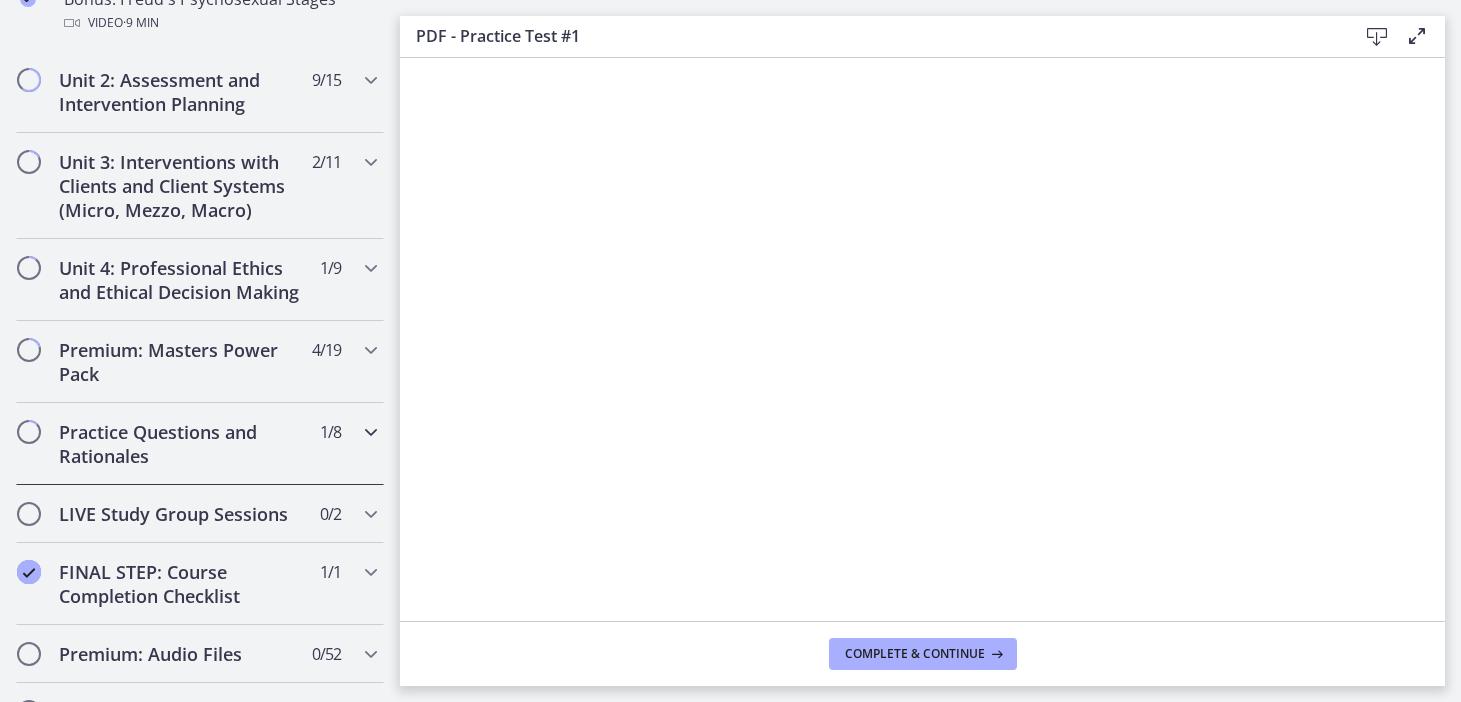 scroll, scrollTop: 1615, scrollLeft: 0, axis: vertical 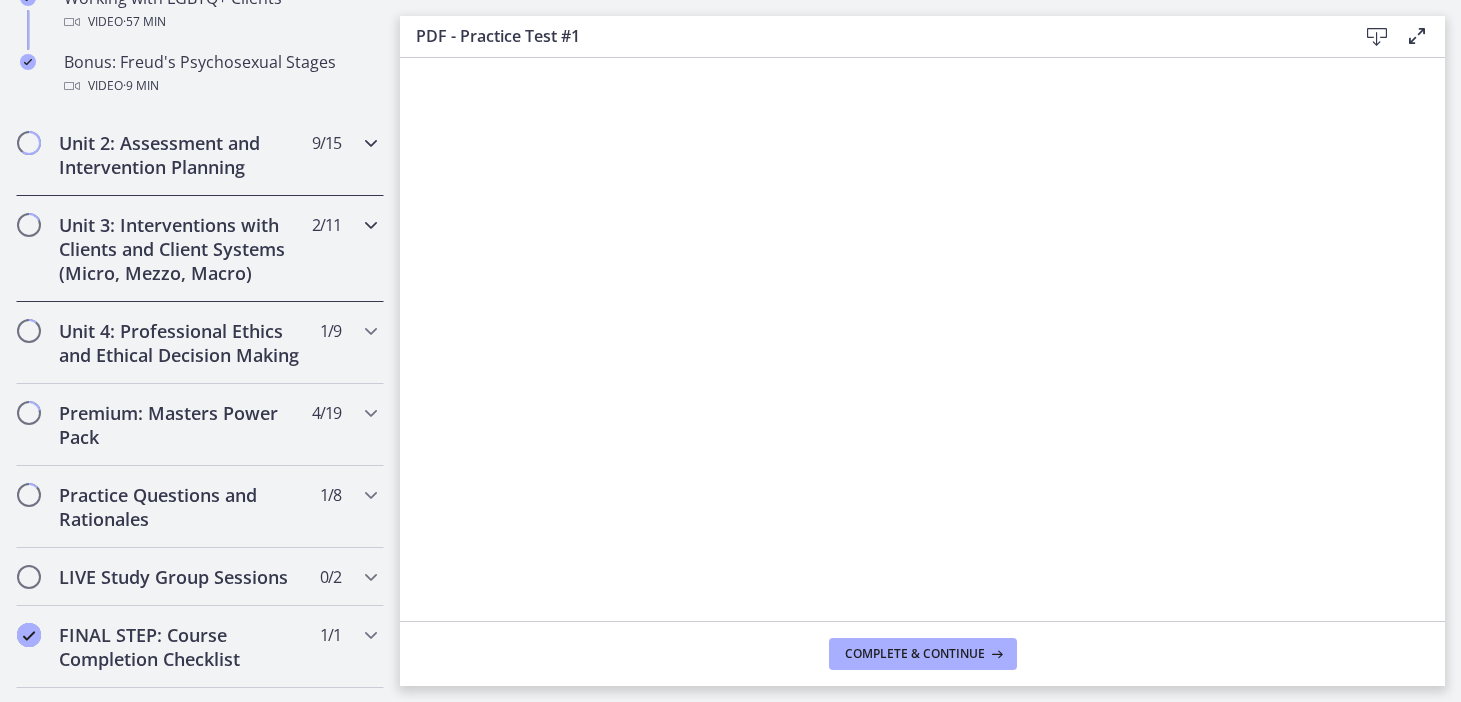 click on "Unit 2: Assessment and Intervention Planning" at bounding box center [181, 155] 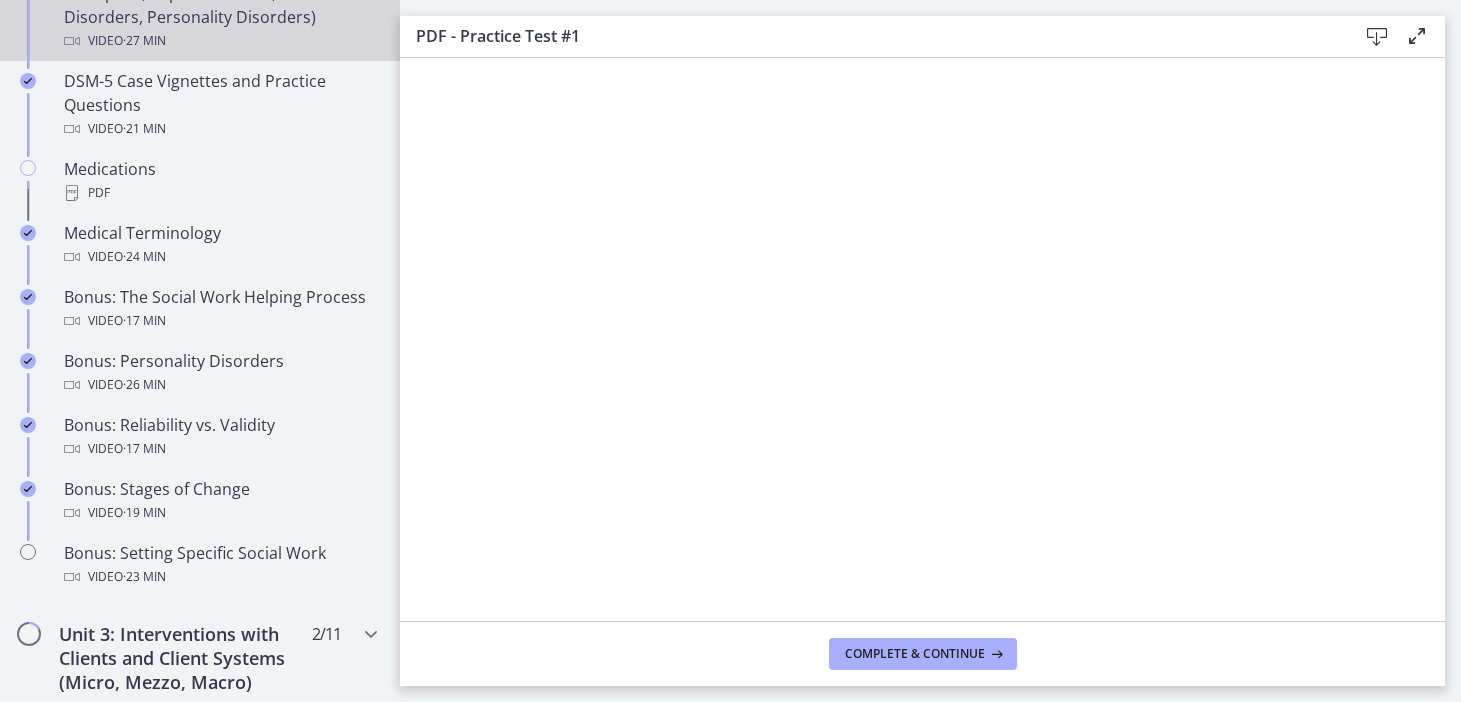 scroll, scrollTop: 1396, scrollLeft: 0, axis: vertical 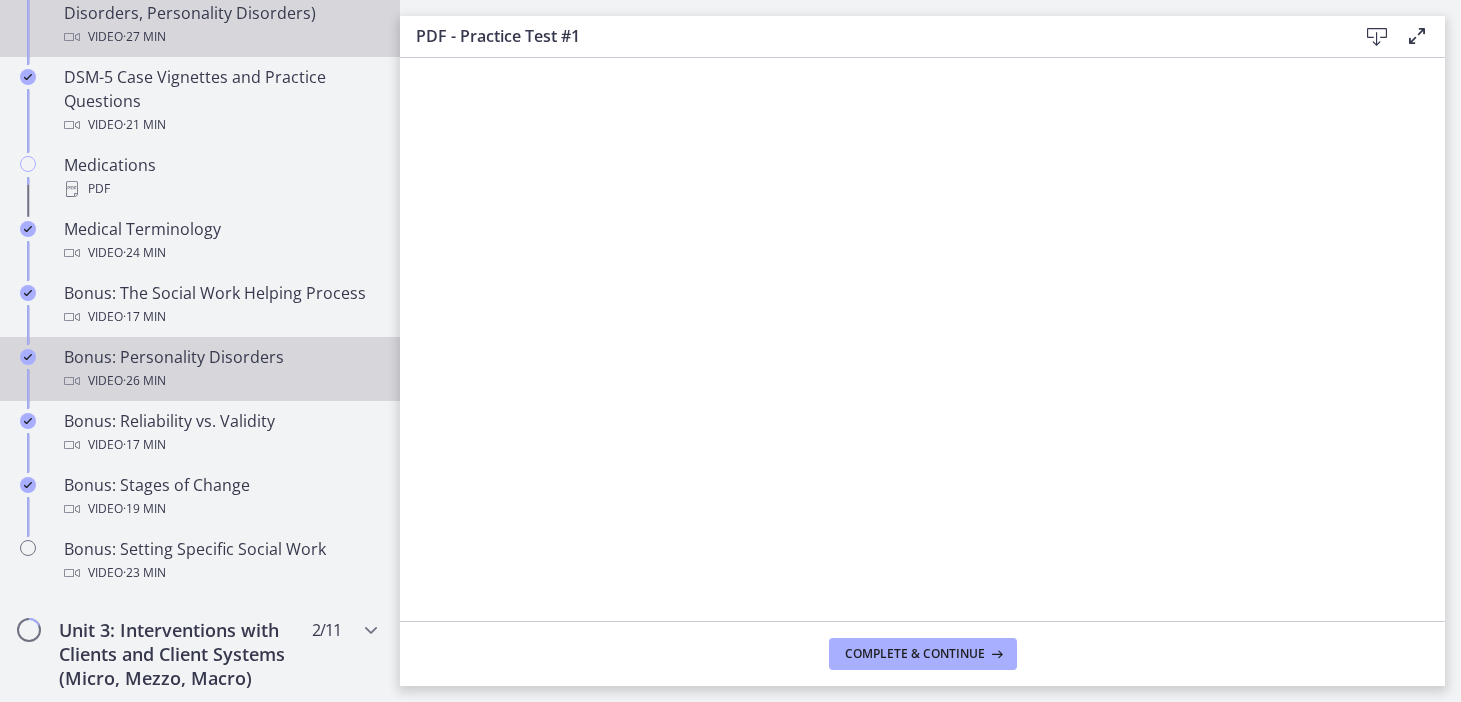 click on "Bonus: Personality Disorders
Video
·  26 min" at bounding box center [220, 369] 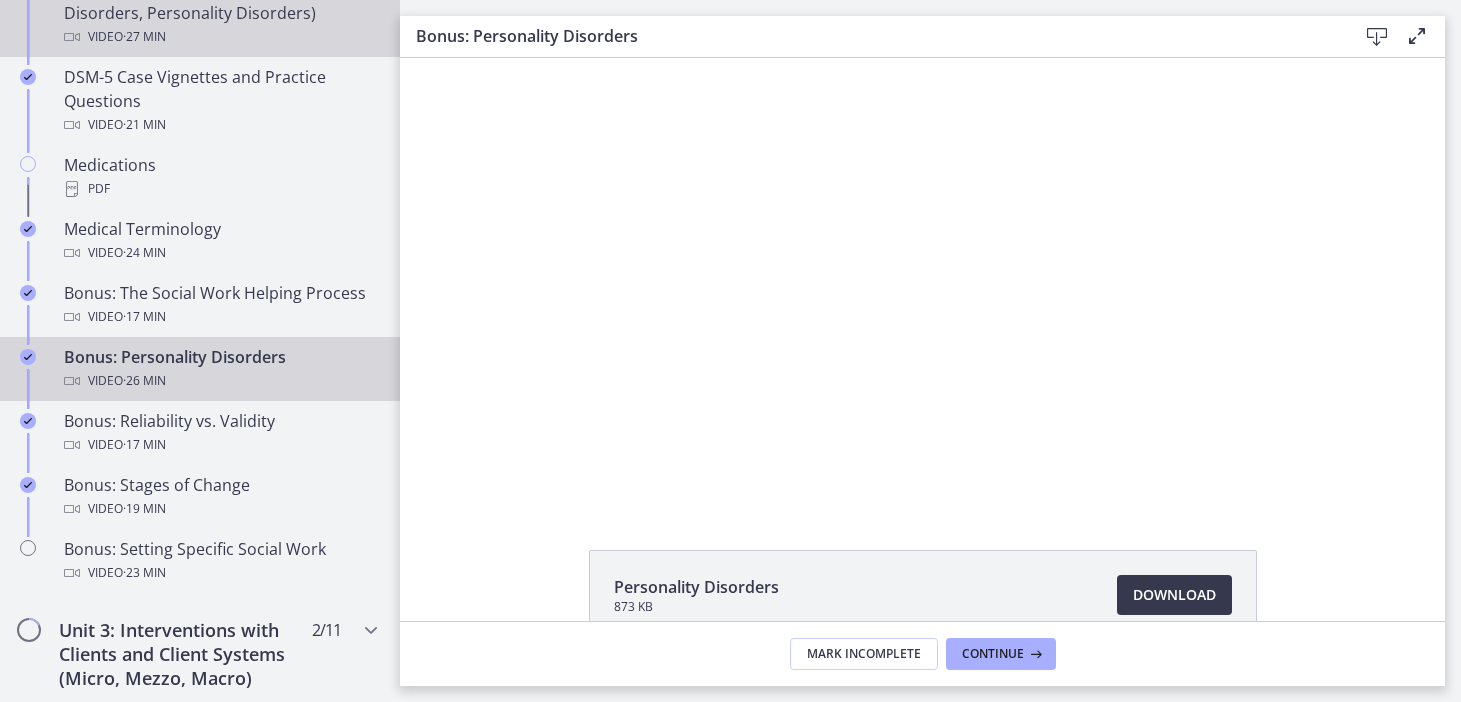 scroll, scrollTop: 1399, scrollLeft: 0, axis: vertical 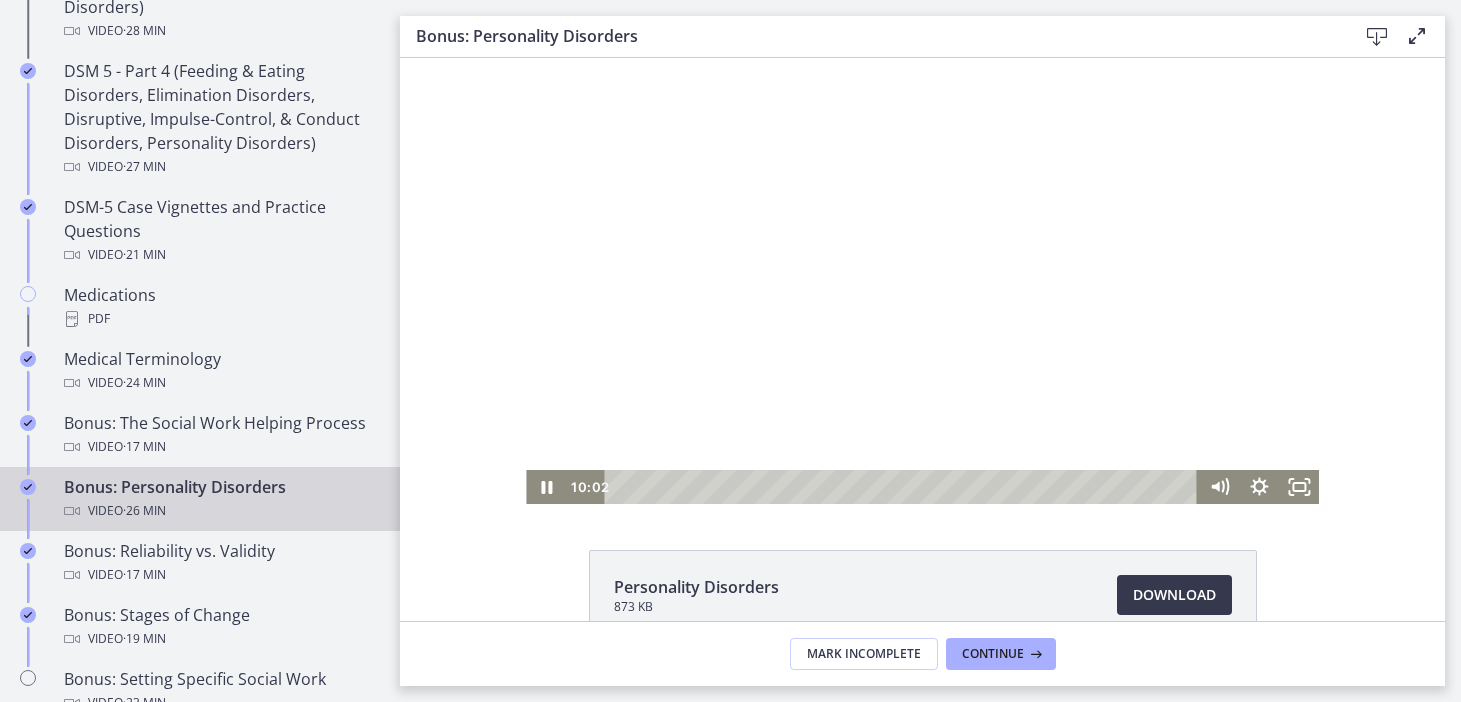 click at bounding box center [922, 281] 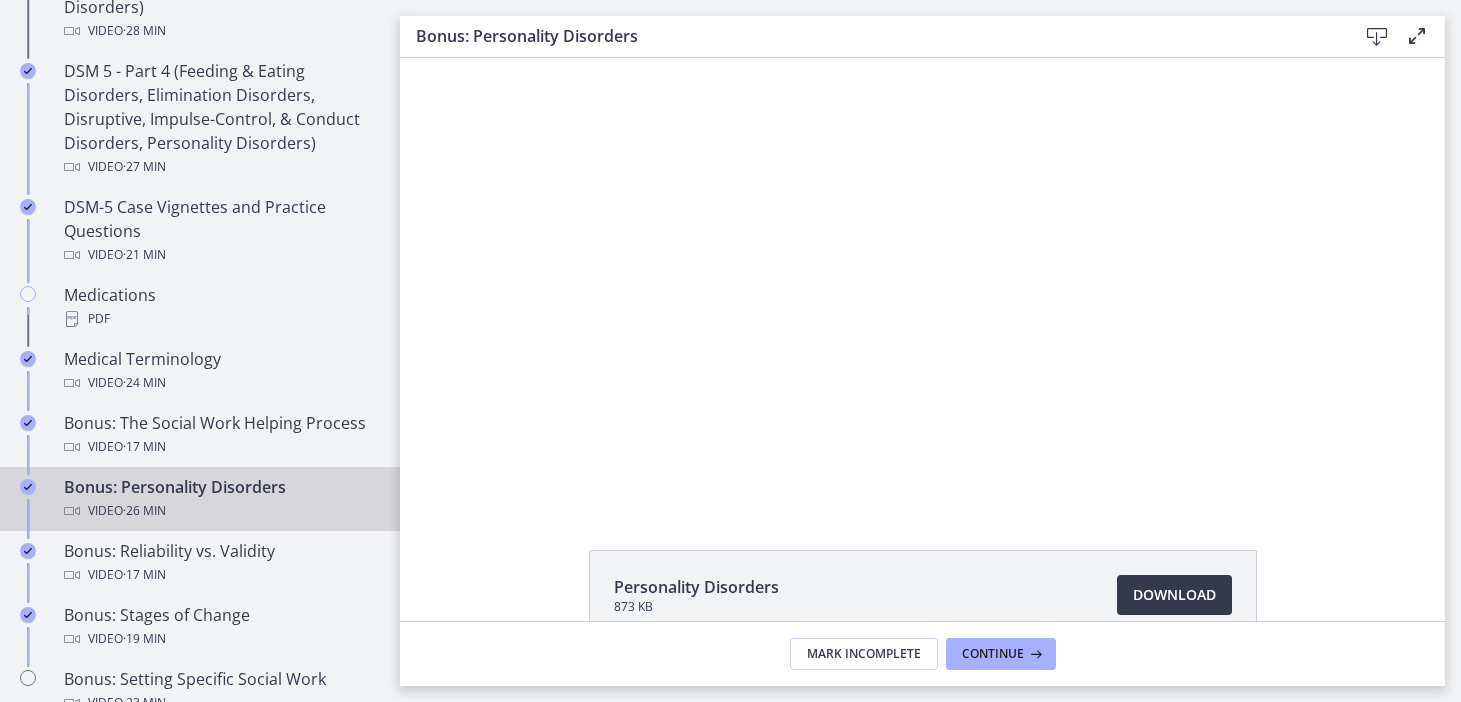 click on "Personality Disorders
873 KB
Download
Opens in a new window" at bounding box center [922, 643] 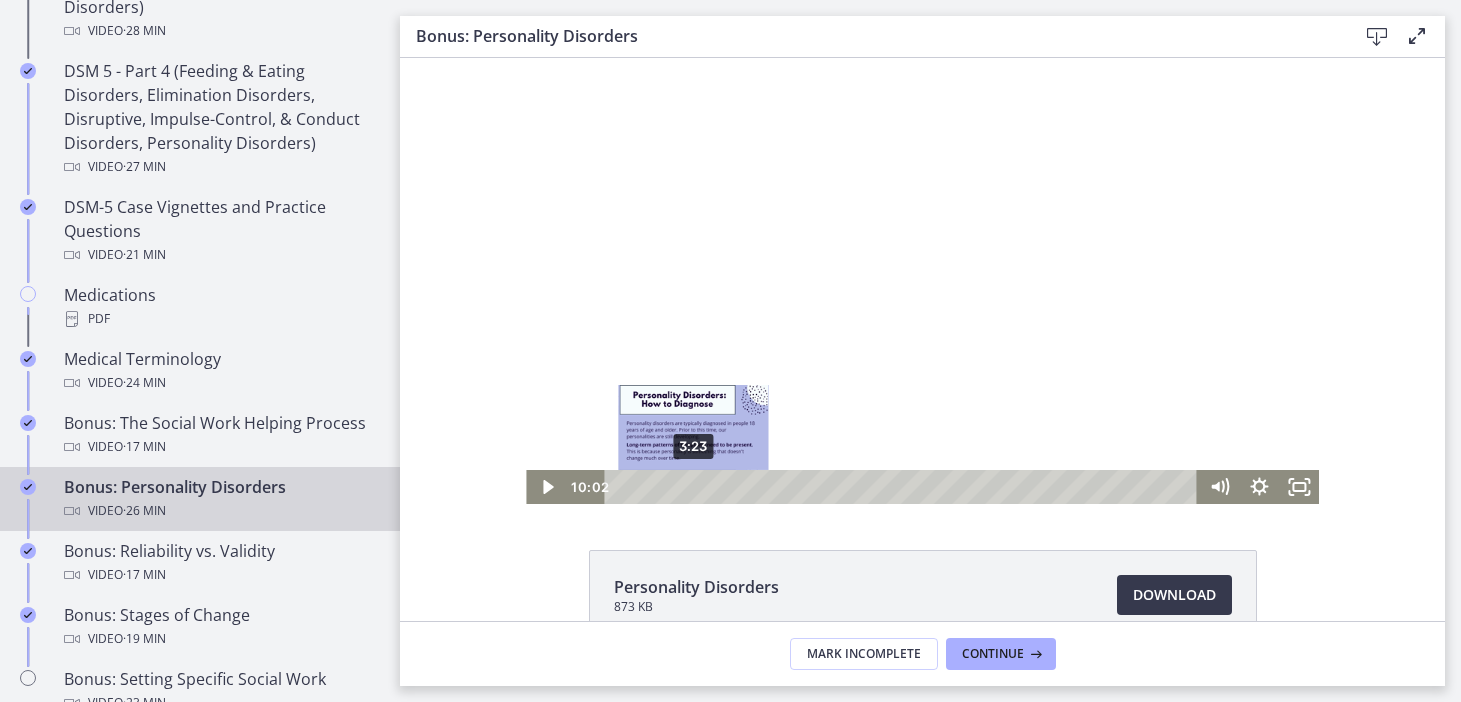 click on "3:23" at bounding box center [904, 487] 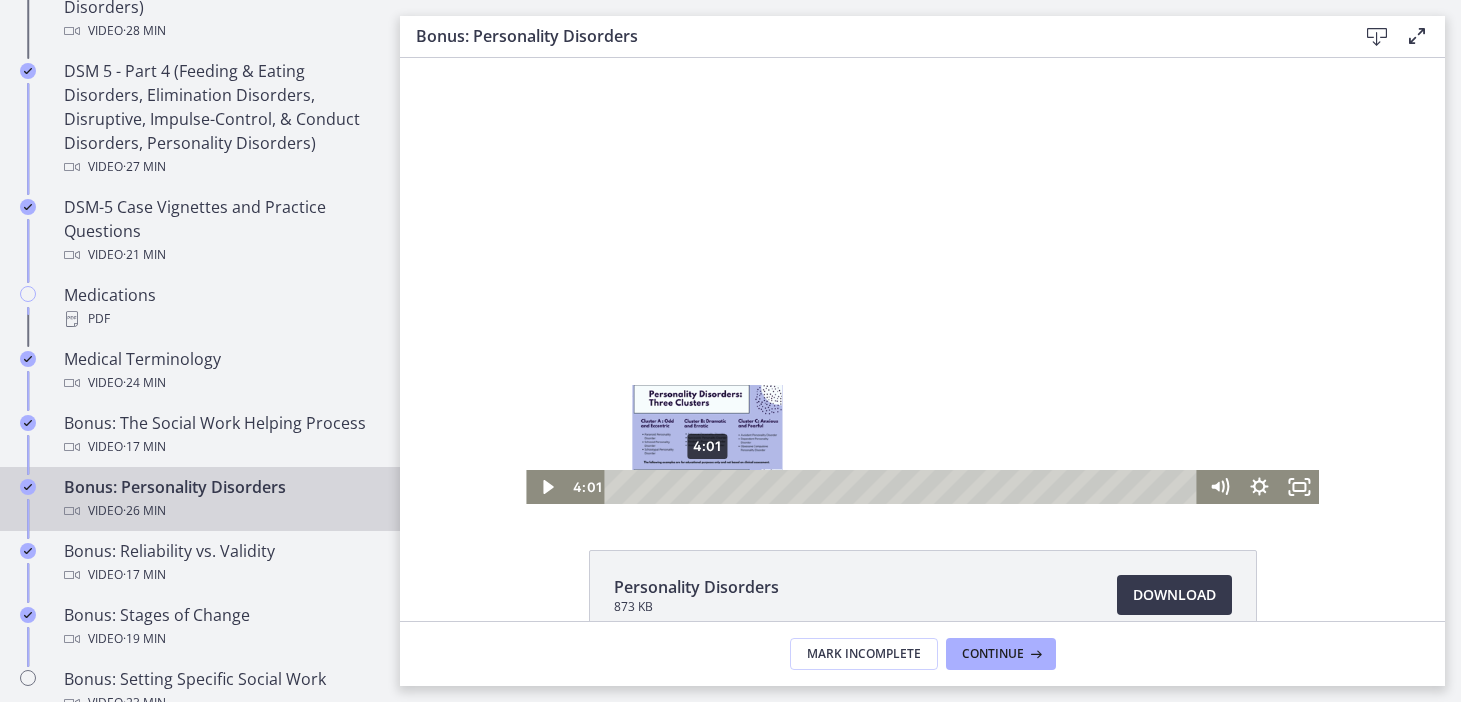 click on "4:01" at bounding box center [904, 487] 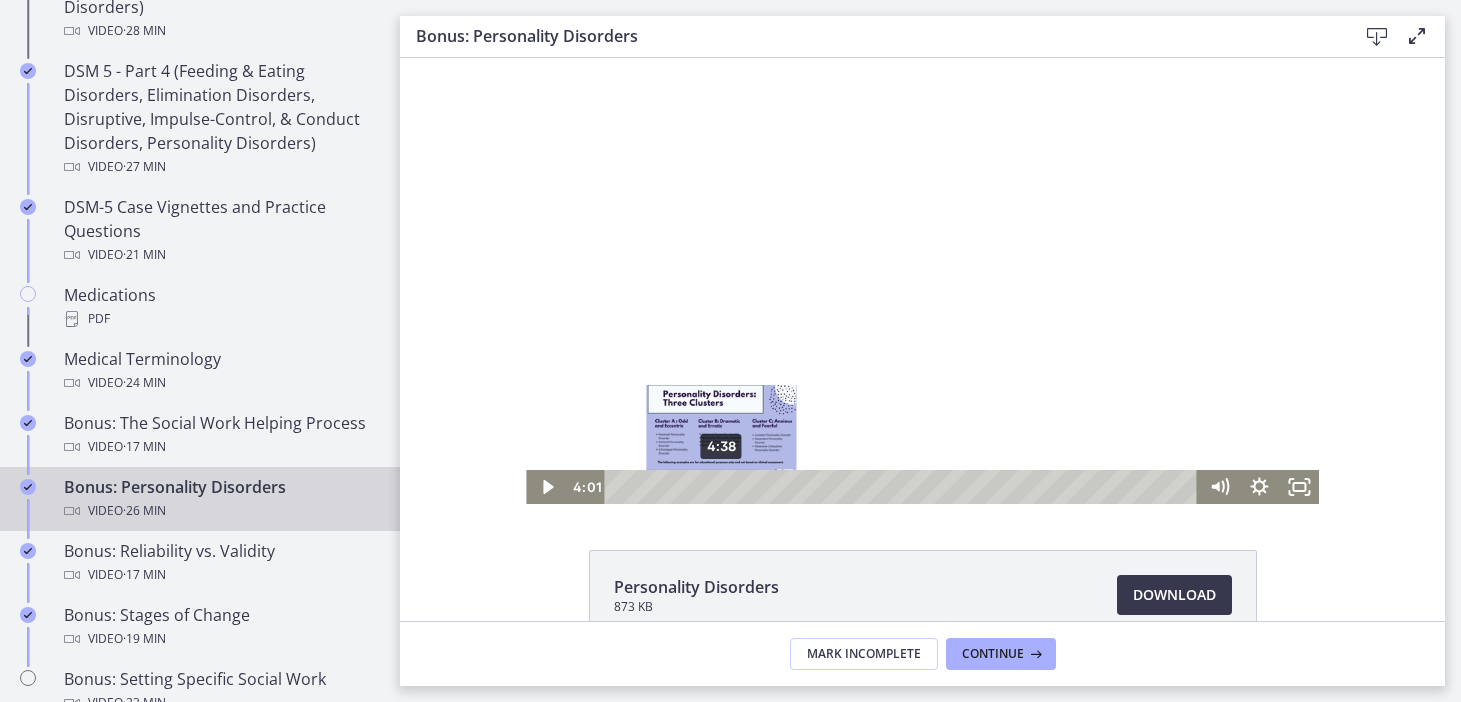 click on "4:38" at bounding box center [904, 487] 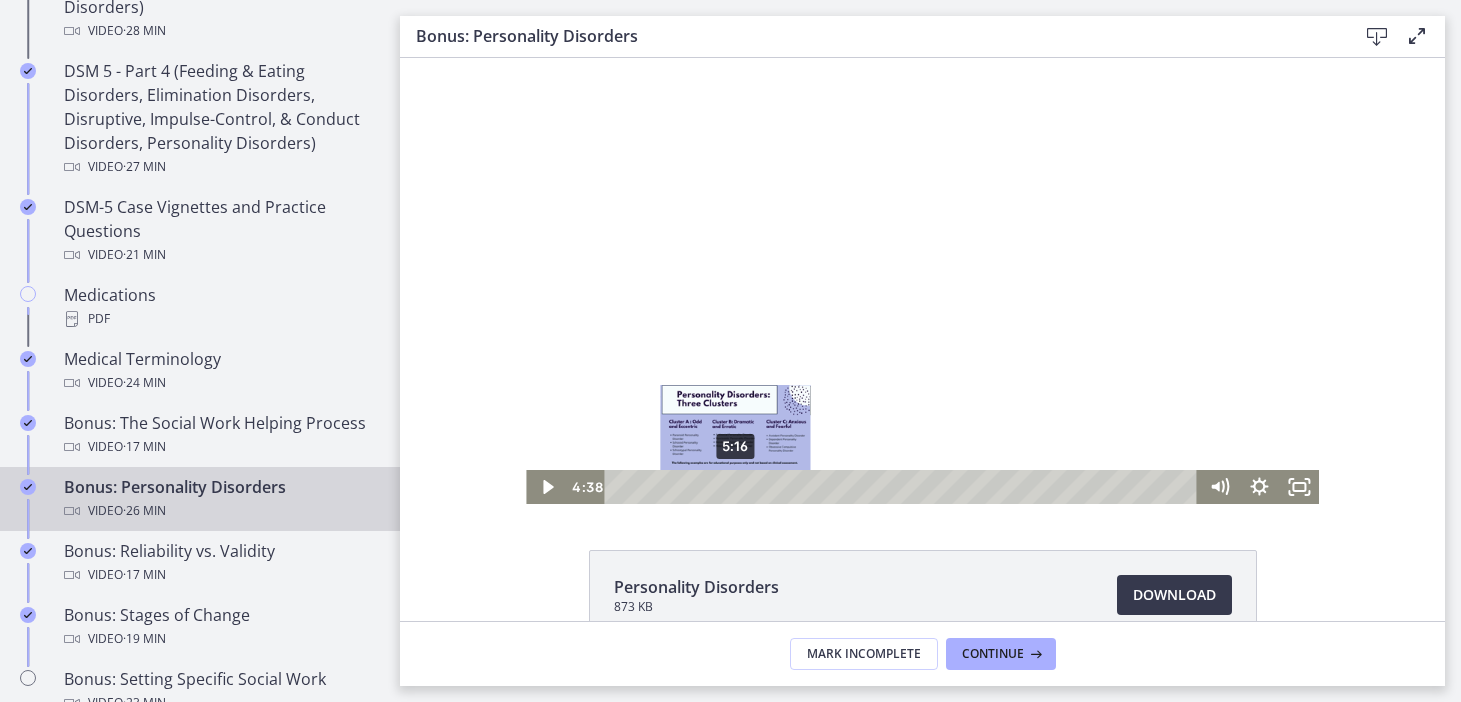 click on "5:16" at bounding box center (904, 487) 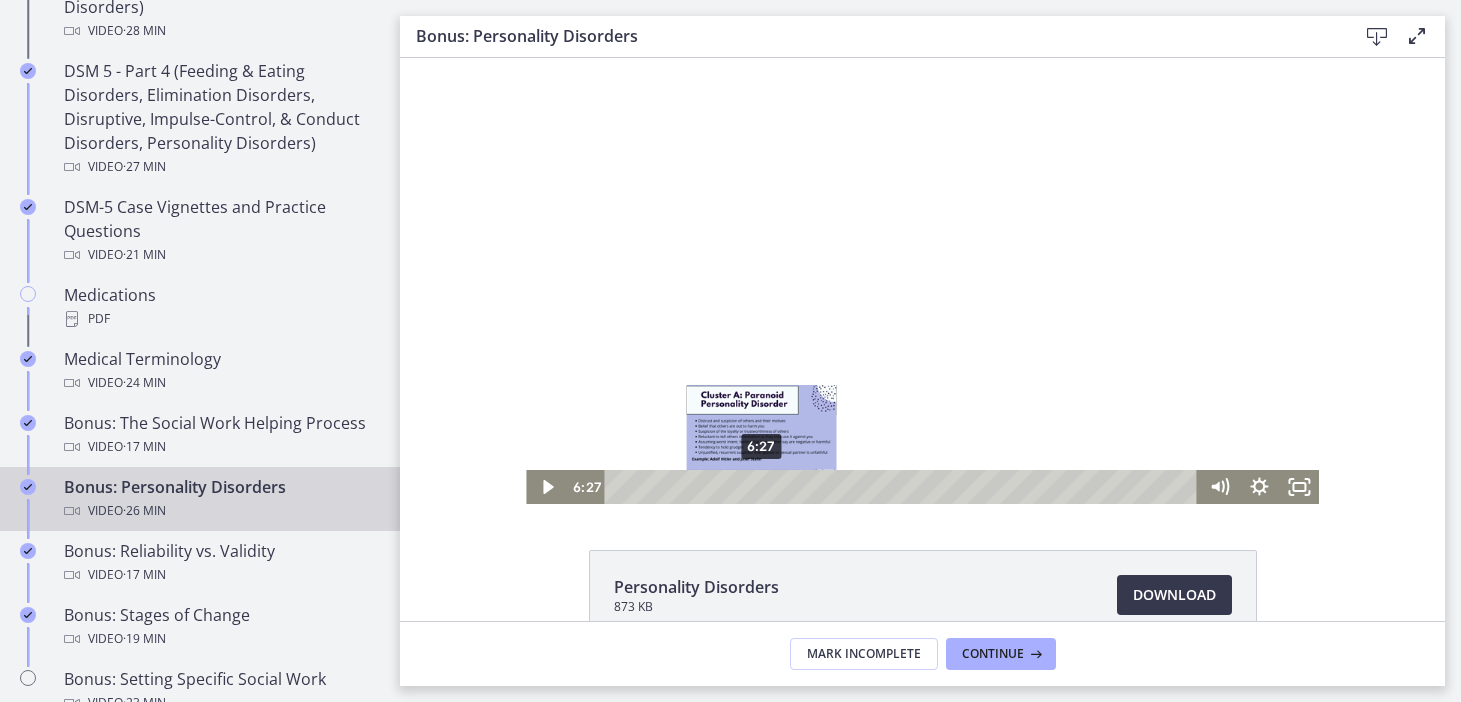 click on "6:27" at bounding box center [904, 487] 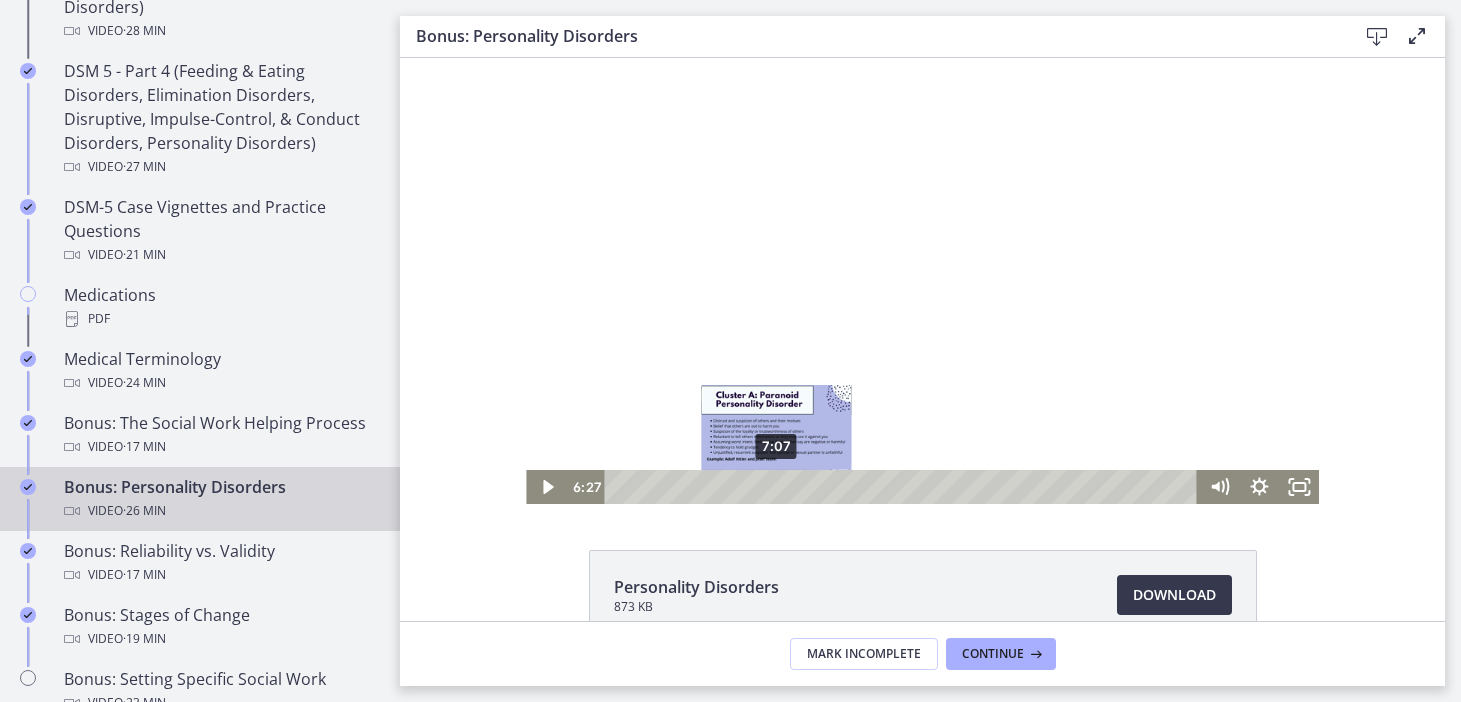 click on "7:07" at bounding box center [904, 487] 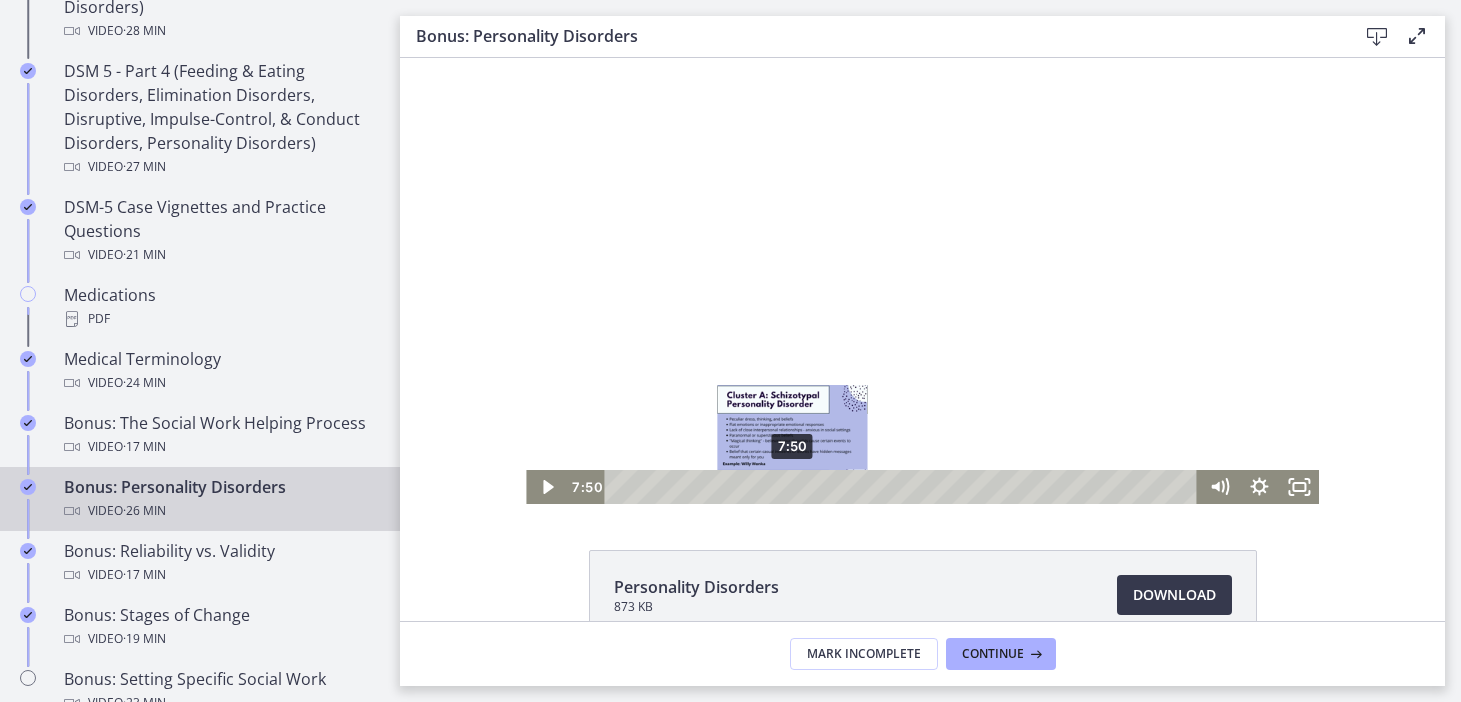click on "7:50" at bounding box center (904, 487) 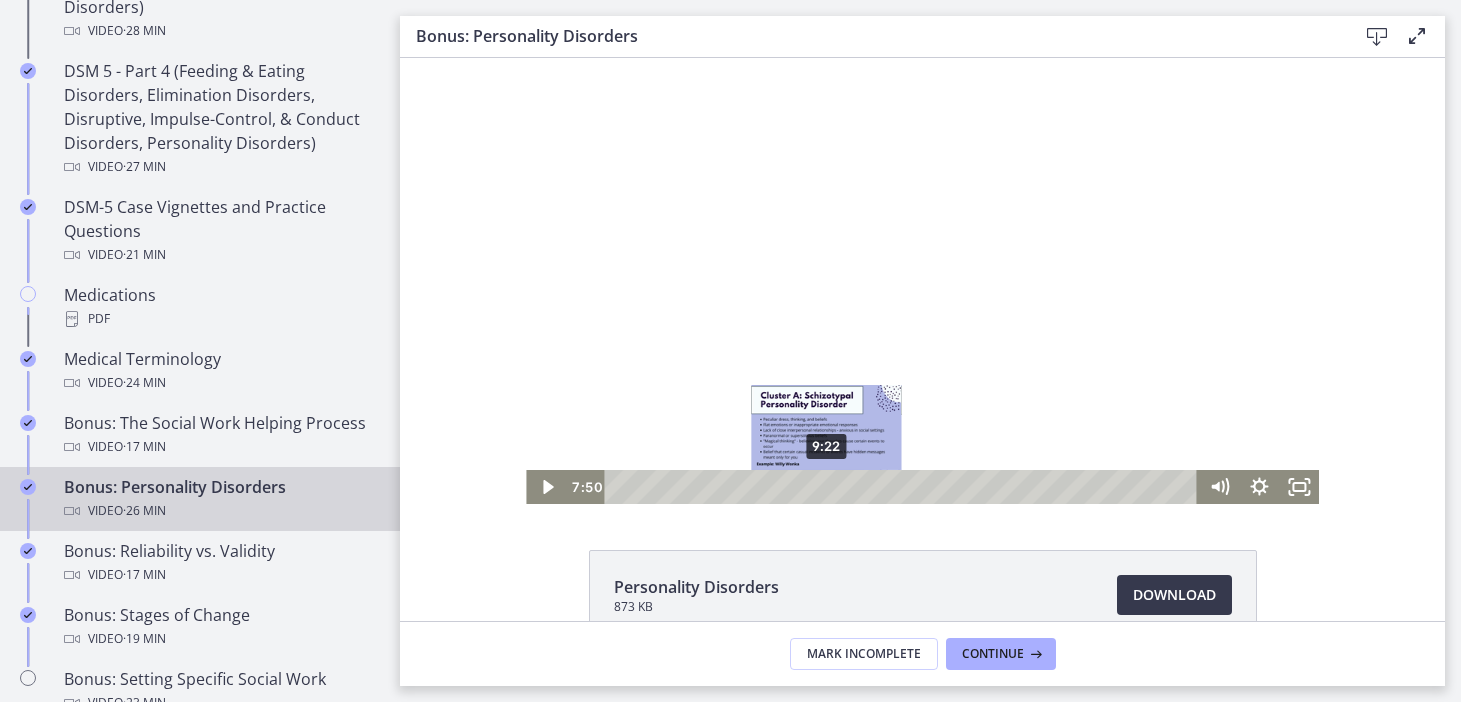 click on "9:22" at bounding box center (904, 487) 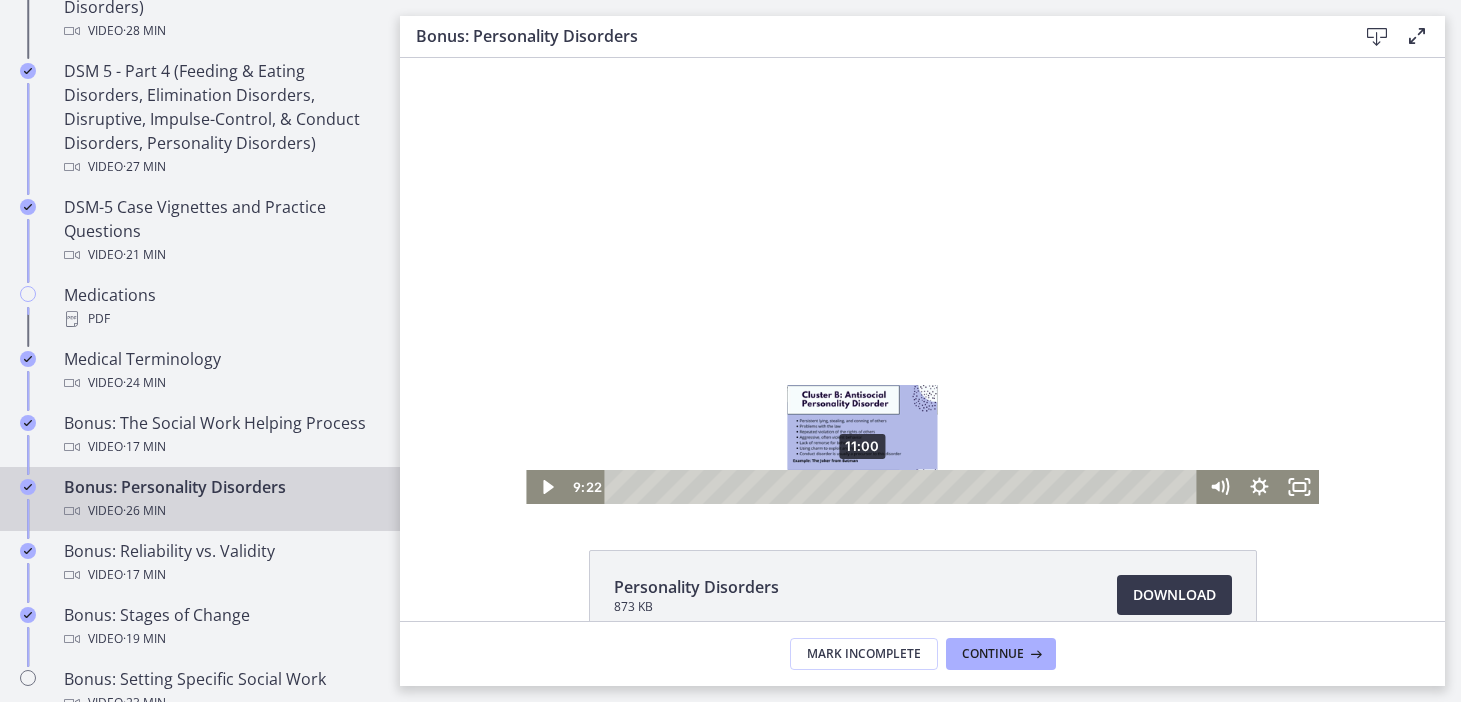 click on "11:00" at bounding box center [904, 487] 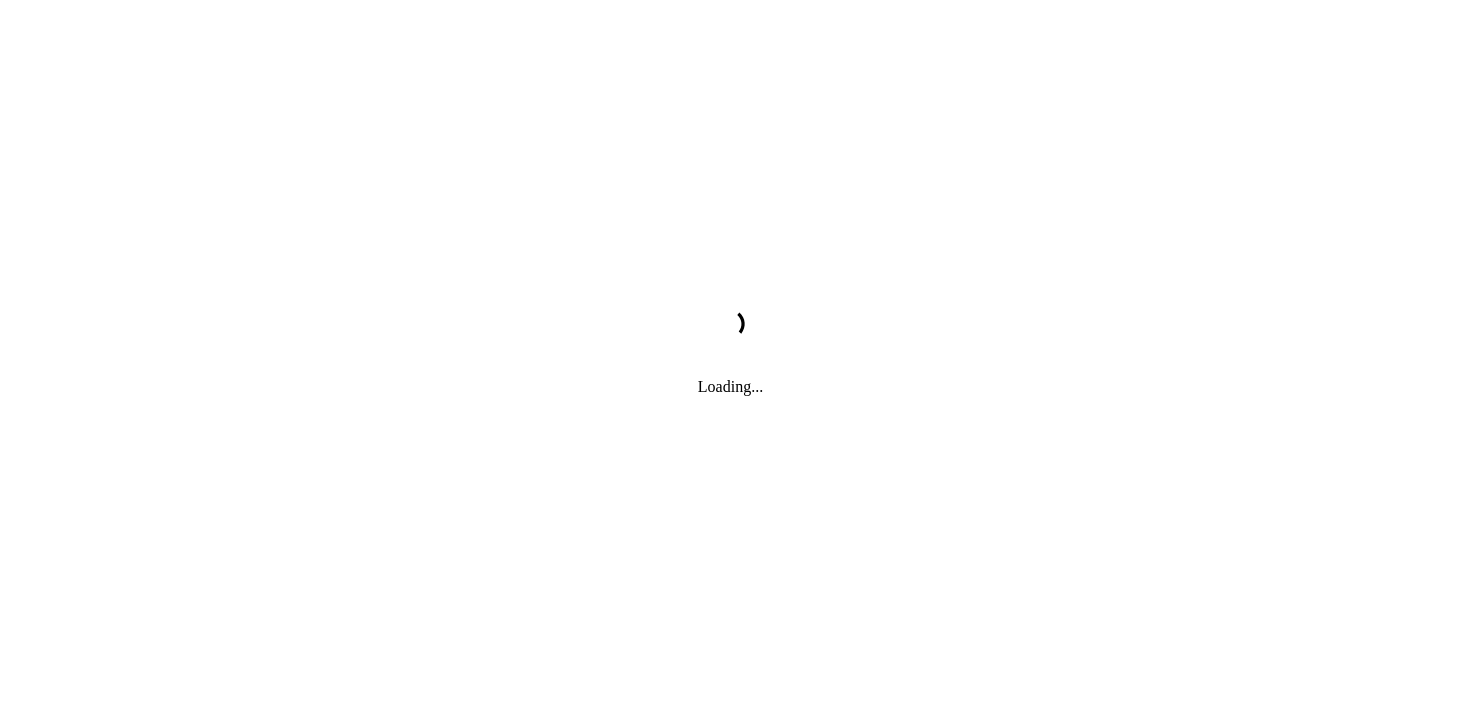 scroll, scrollTop: 0, scrollLeft: 0, axis: both 